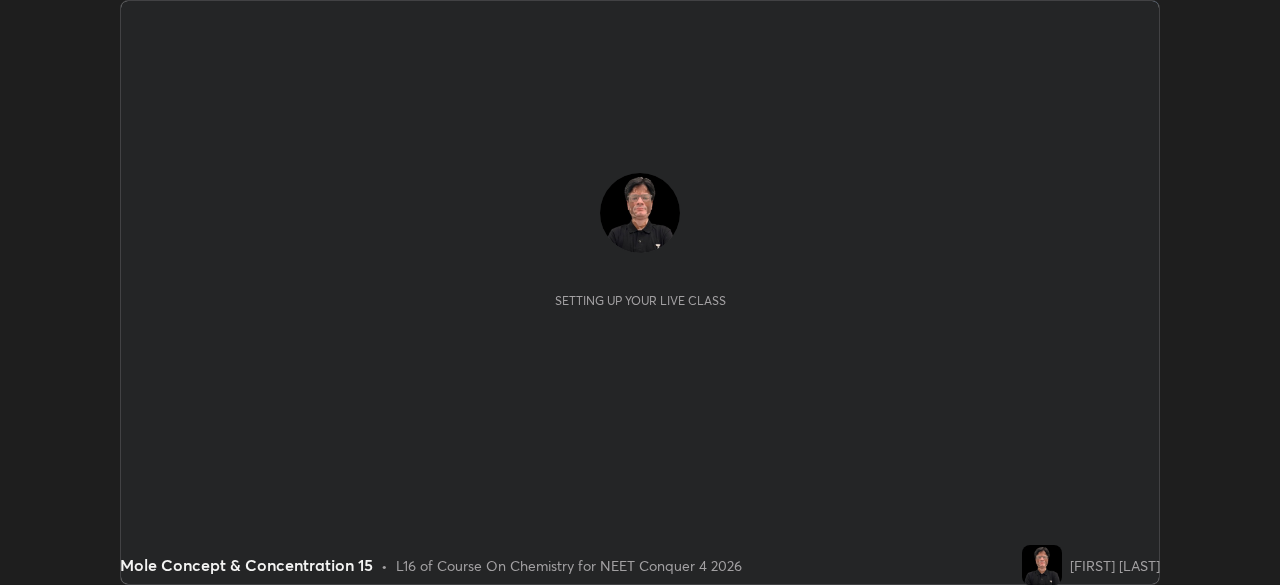 scroll, scrollTop: 0, scrollLeft: 0, axis: both 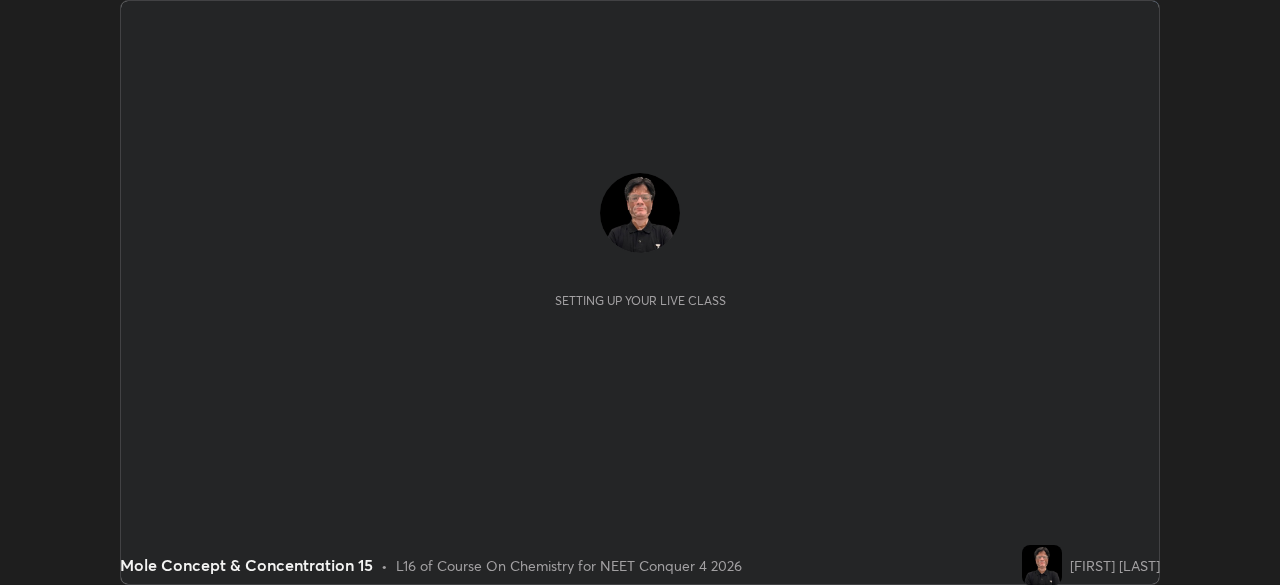 click on "Setting up your live class" at bounding box center [640, 240] 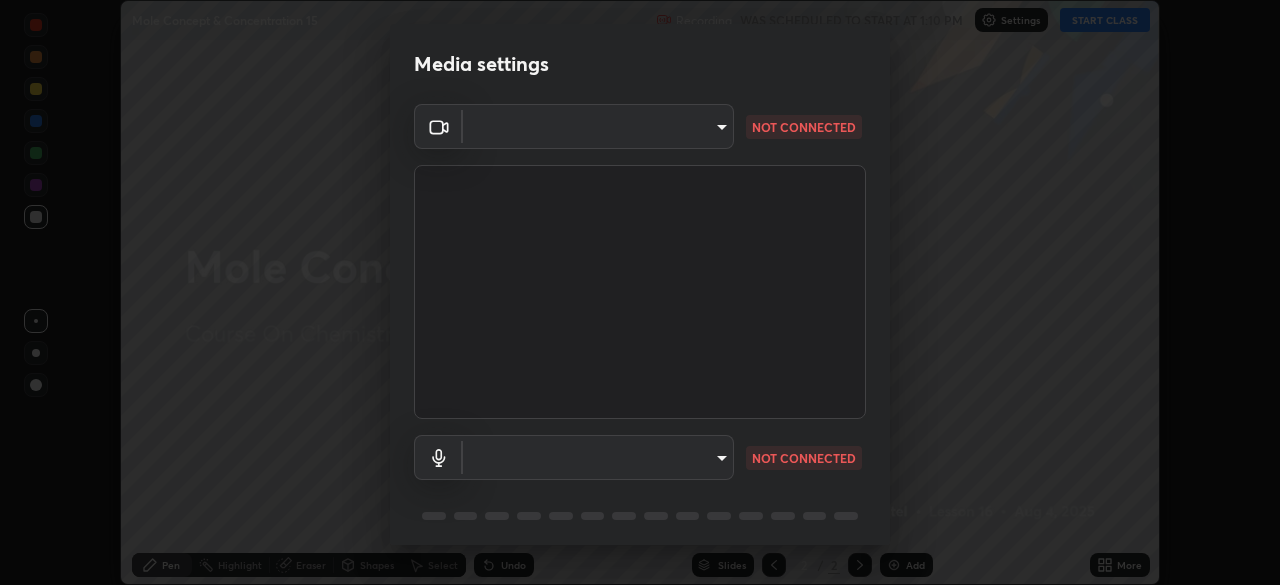 type on "f71e553e624726a4ddb0c4b08359c131bfc597280813abeb697258ceb3185fd0" 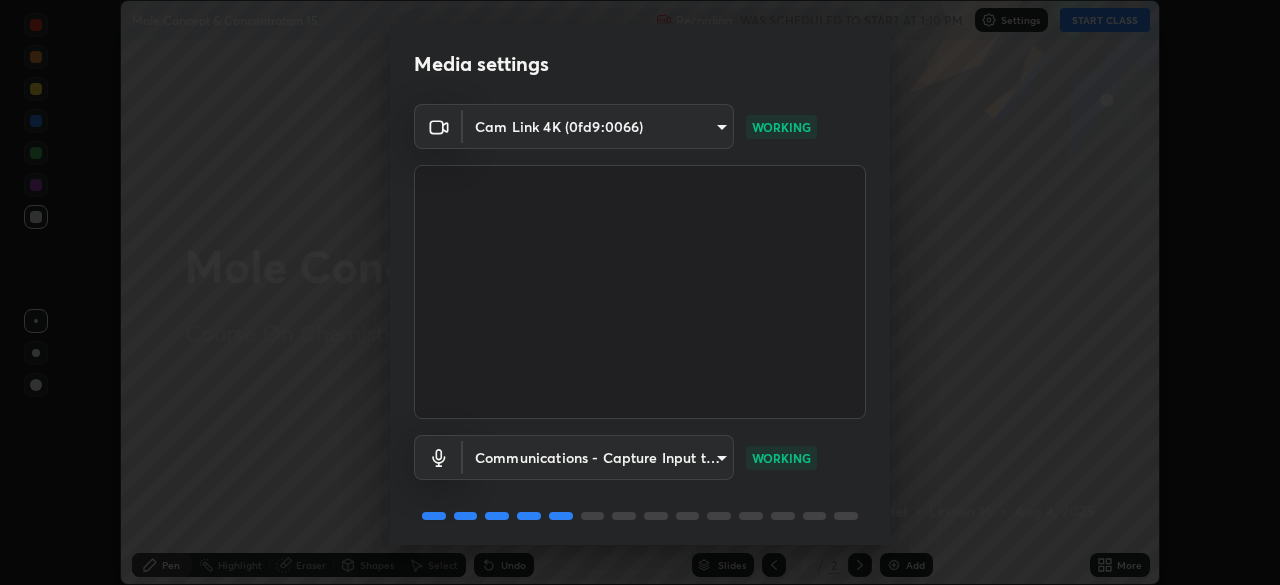 scroll, scrollTop: 71, scrollLeft: 0, axis: vertical 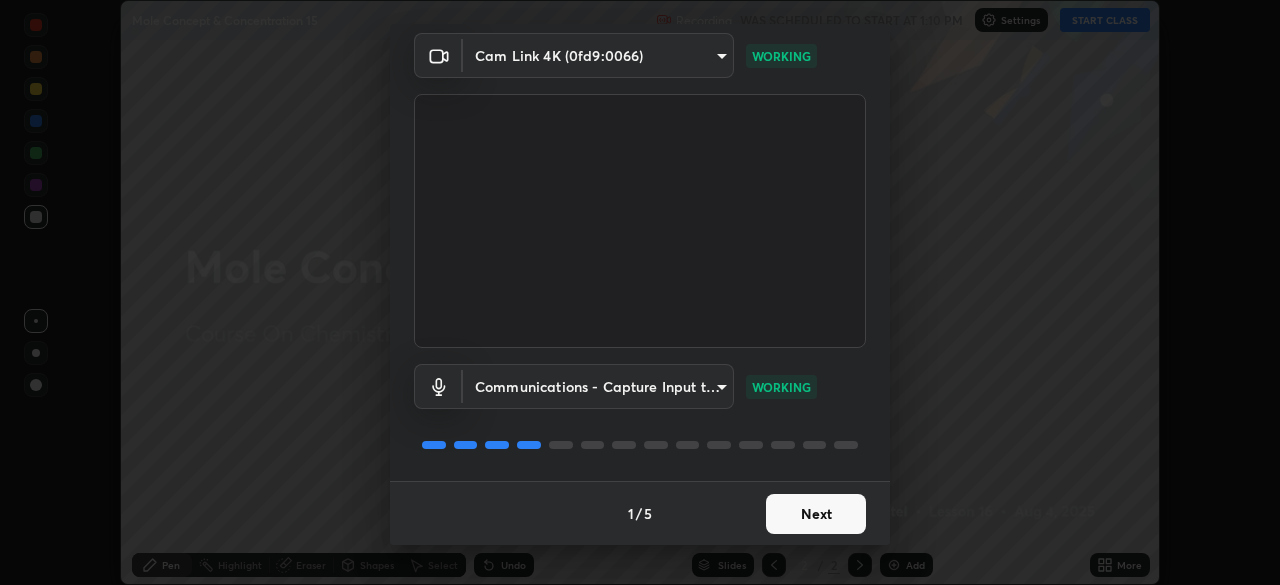 click on "Next" at bounding box center [816, 514] 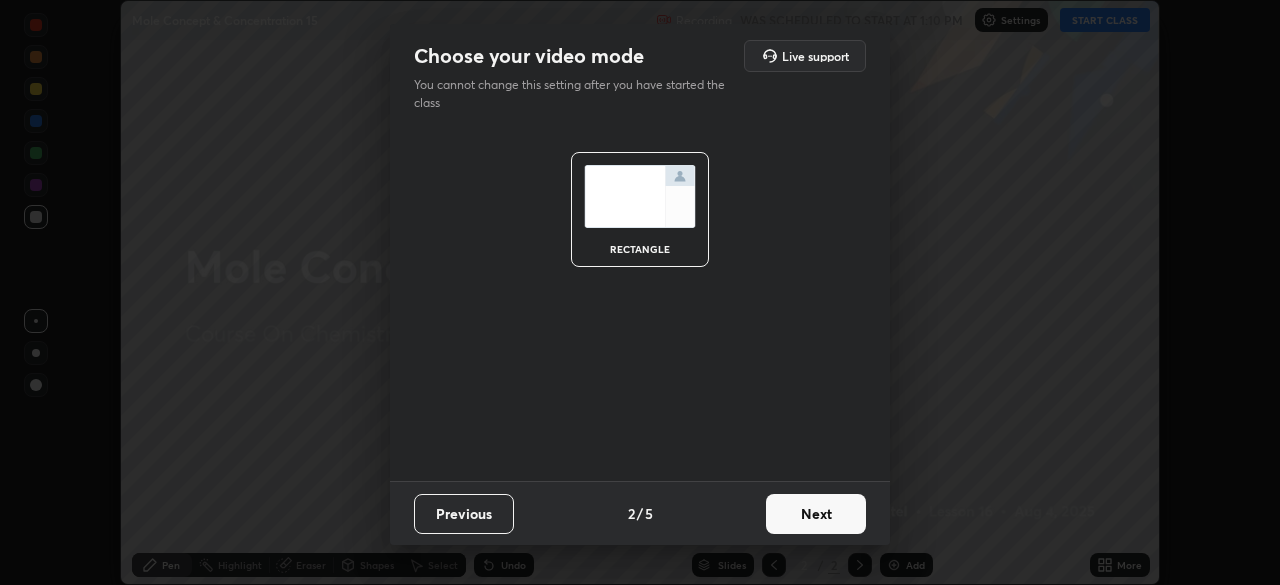 click on "Choose your video mode Live support You cannot change this setting after you have started the class rectangle Previous 2 / 5 Next" at bounding box center (640, 292) 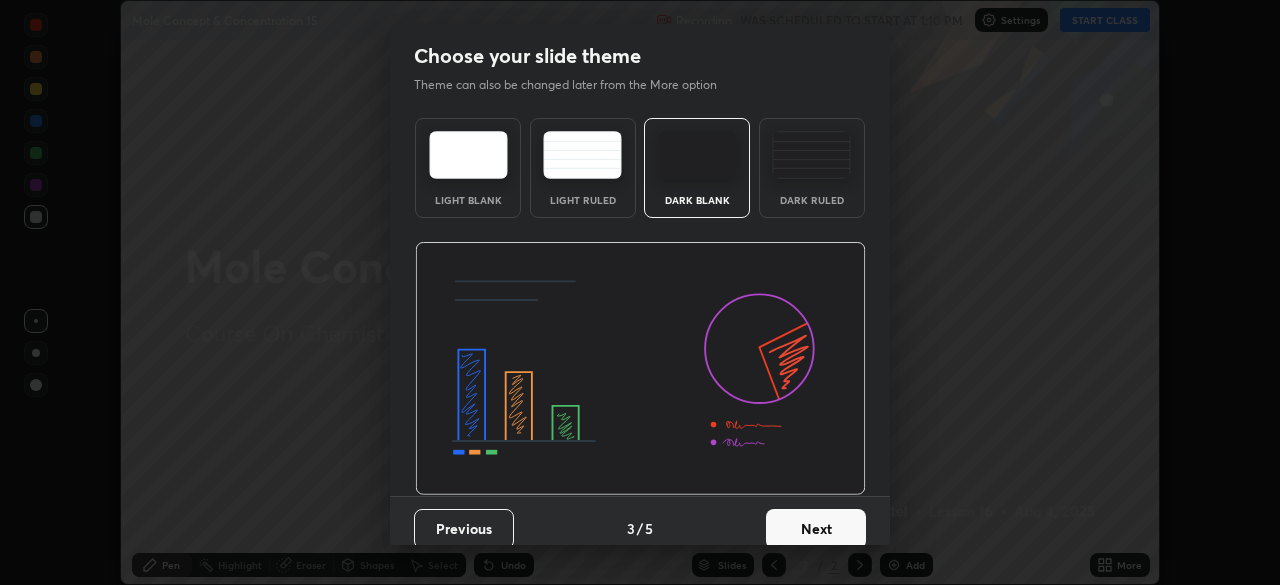 click on "Next" at bounding box center (816, 529) 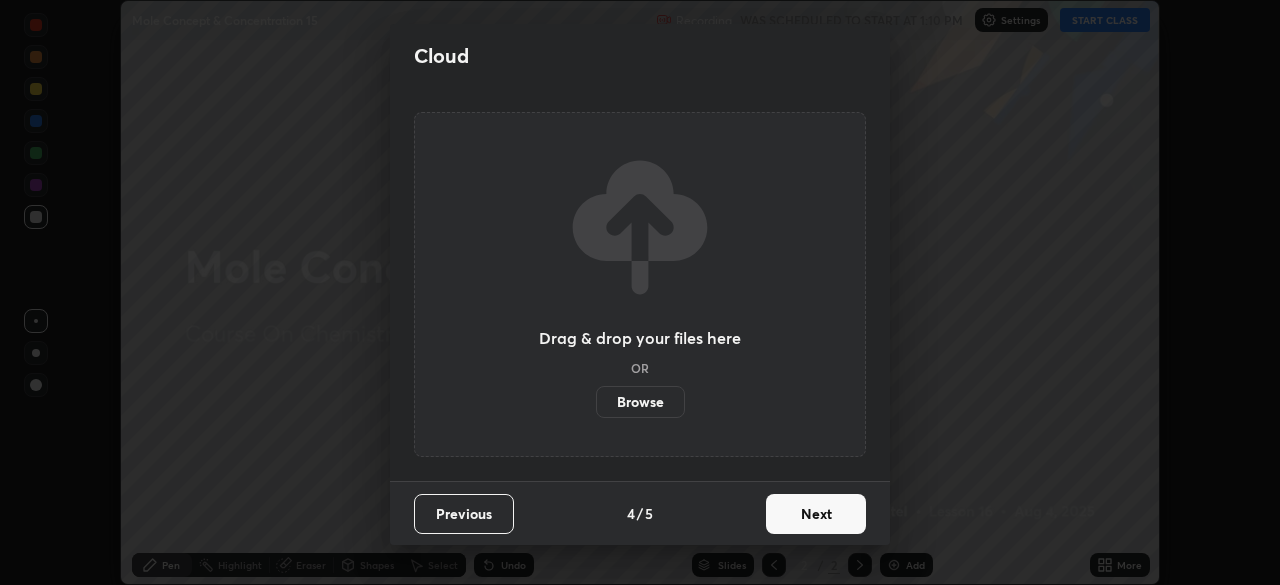 click on "Next" at bounding box center (816, 514) 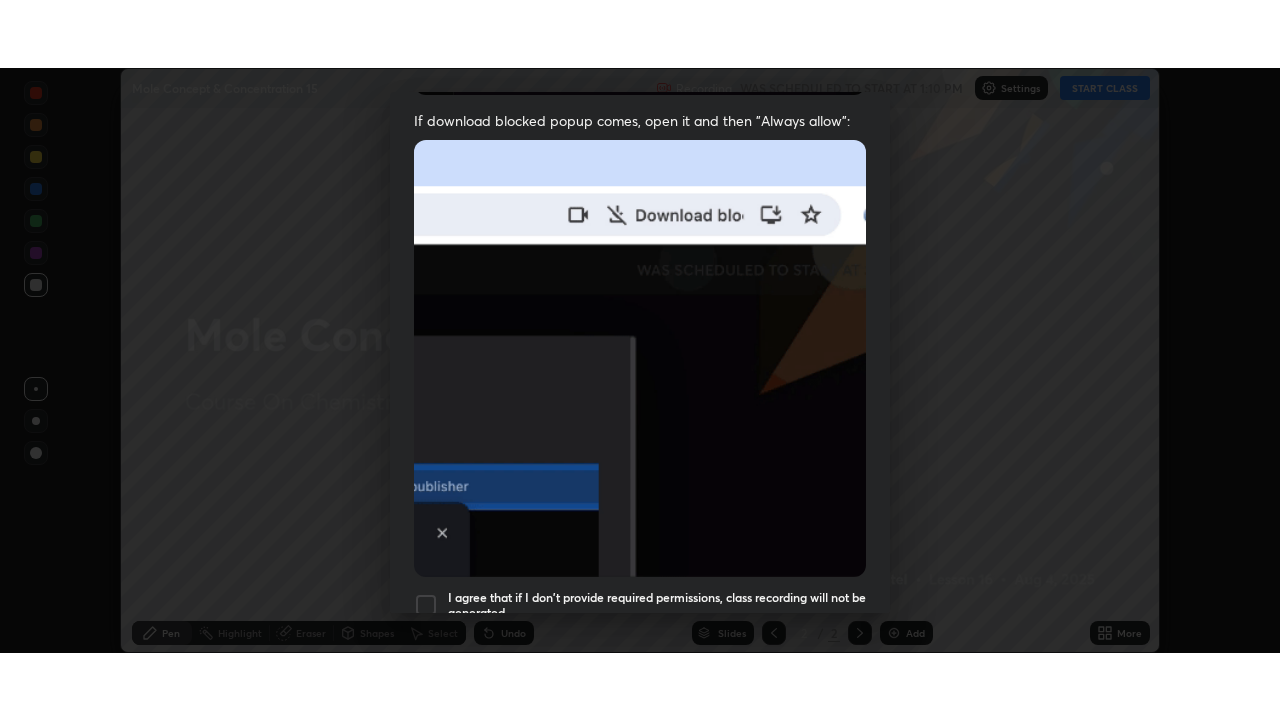 scroll, scrollTop: 479, scrollLeft: 0, axis: vertical 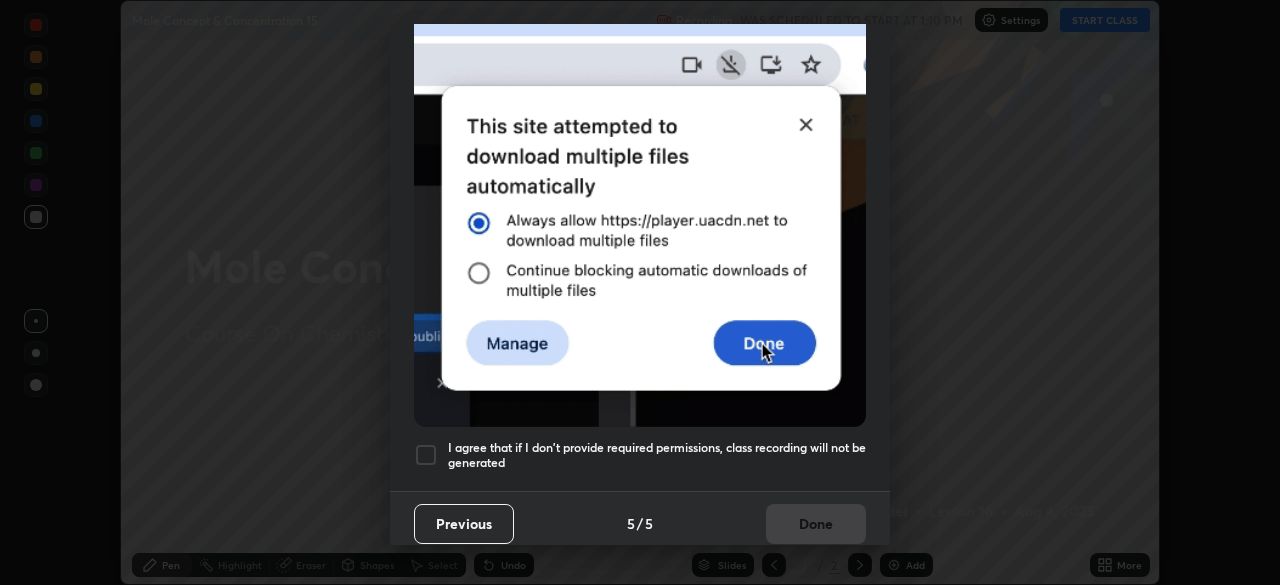 click at bounding box center [426, 455] 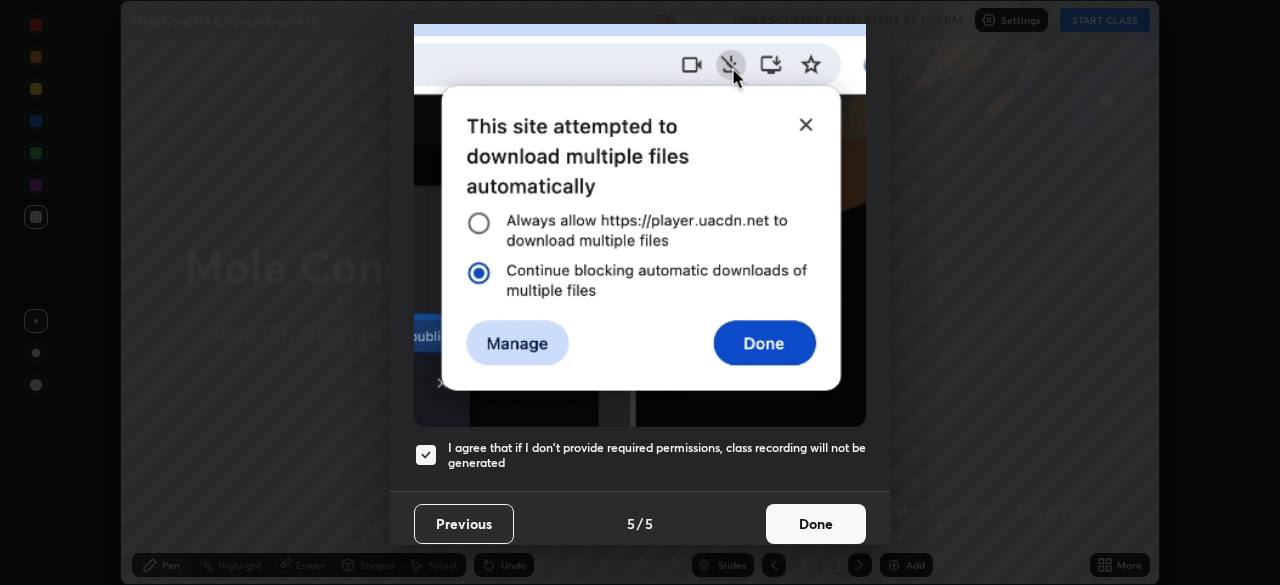 click on "Done" at bounding box center (816, 524) 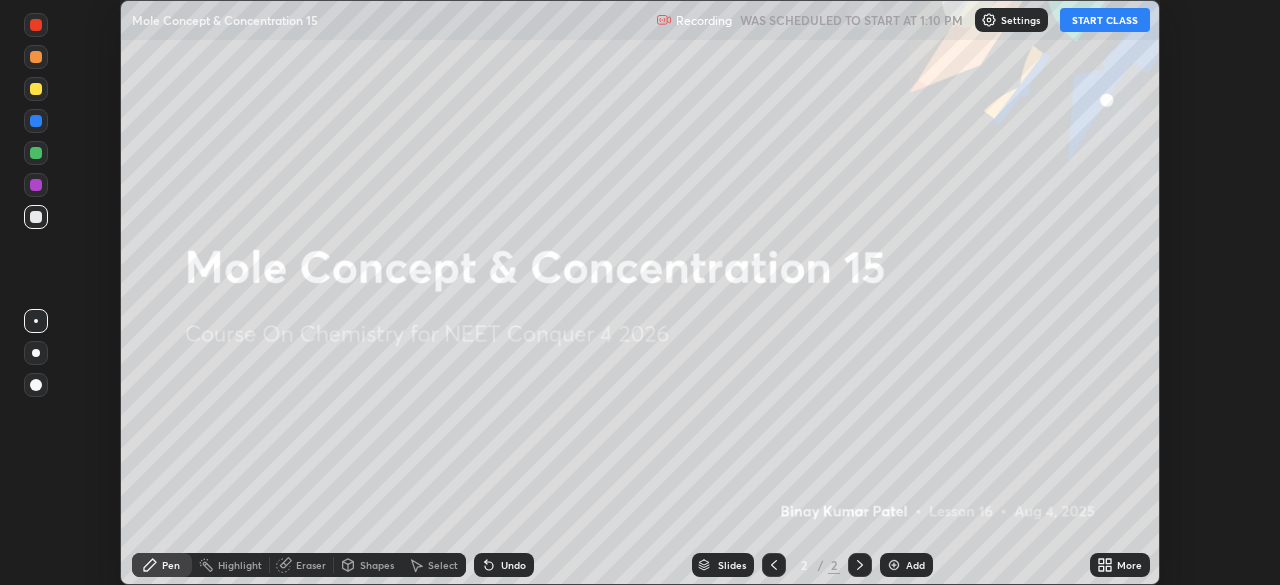 click 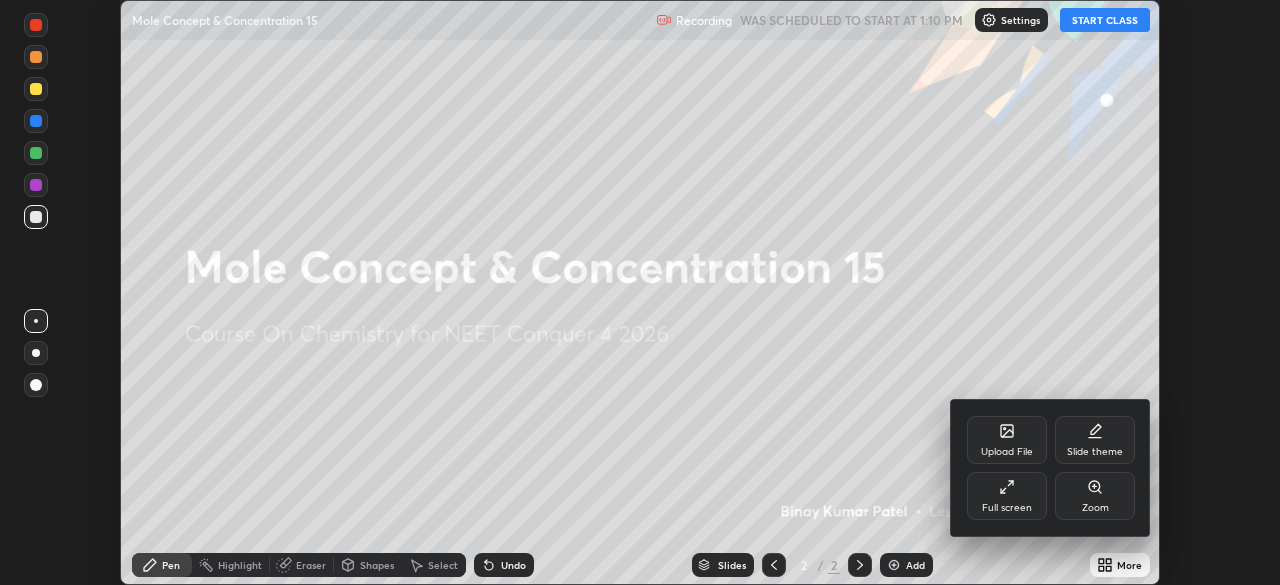 click on "Full screen" at bounding box center (1007, 496) 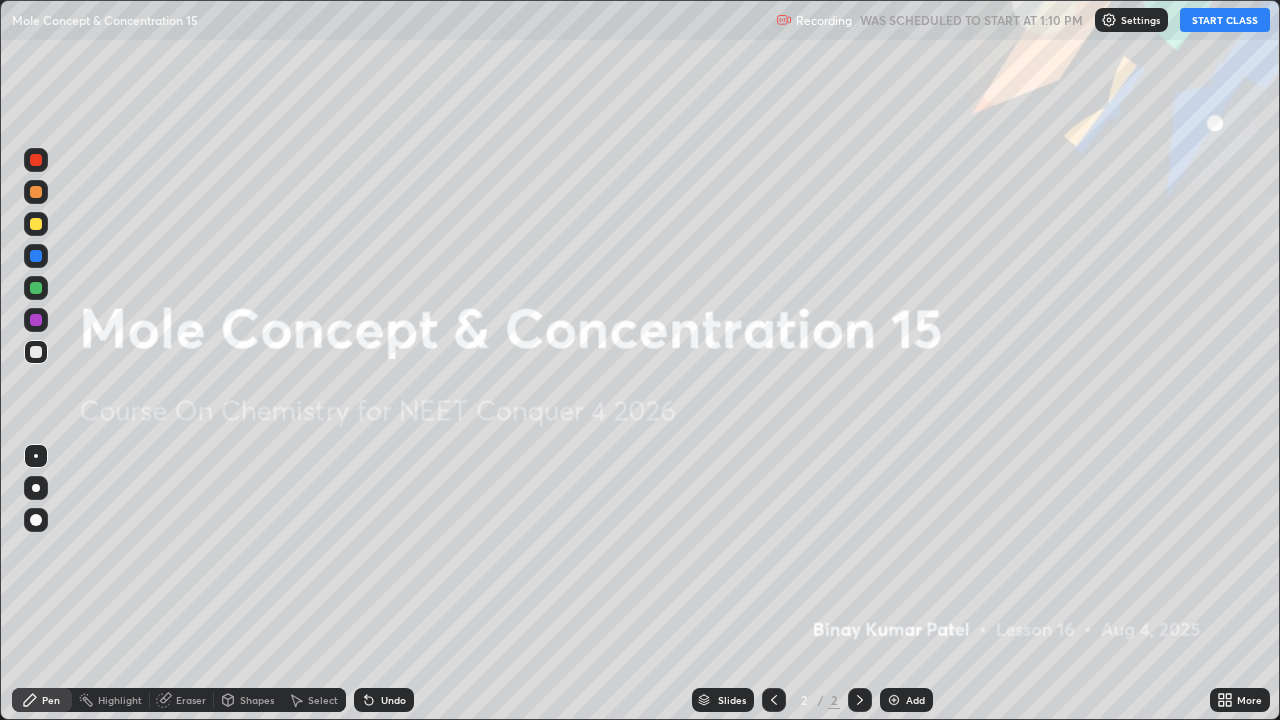 scroll, scrollTop: 99280, scrollLeft: 98720, axis: both 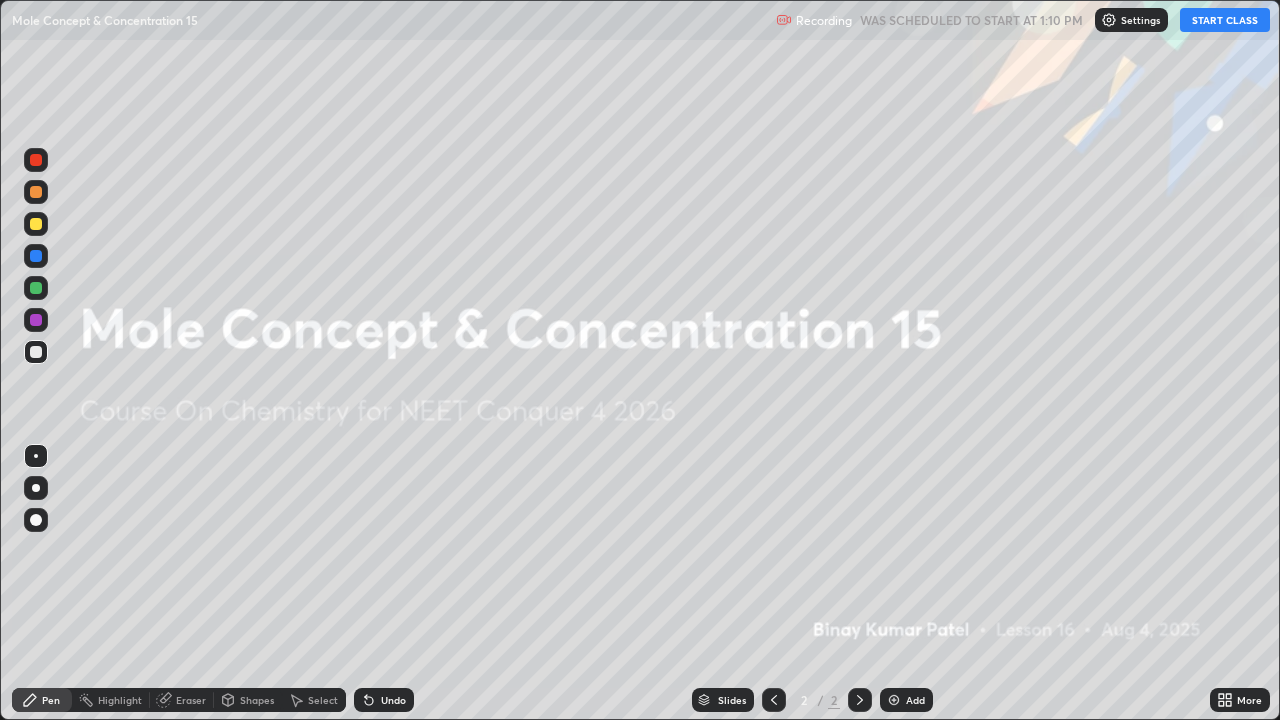 click at bounding box center [894, 700] 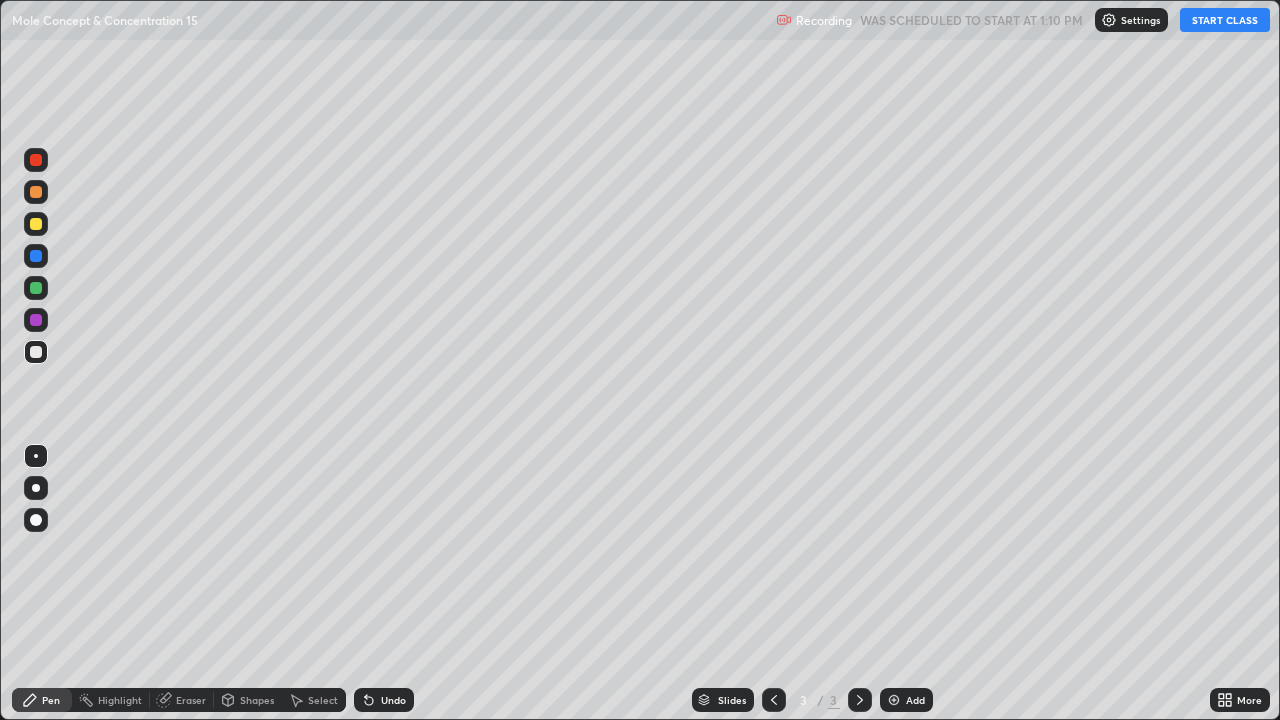 click on "START CLASS" at bounding box center [1225, 20] 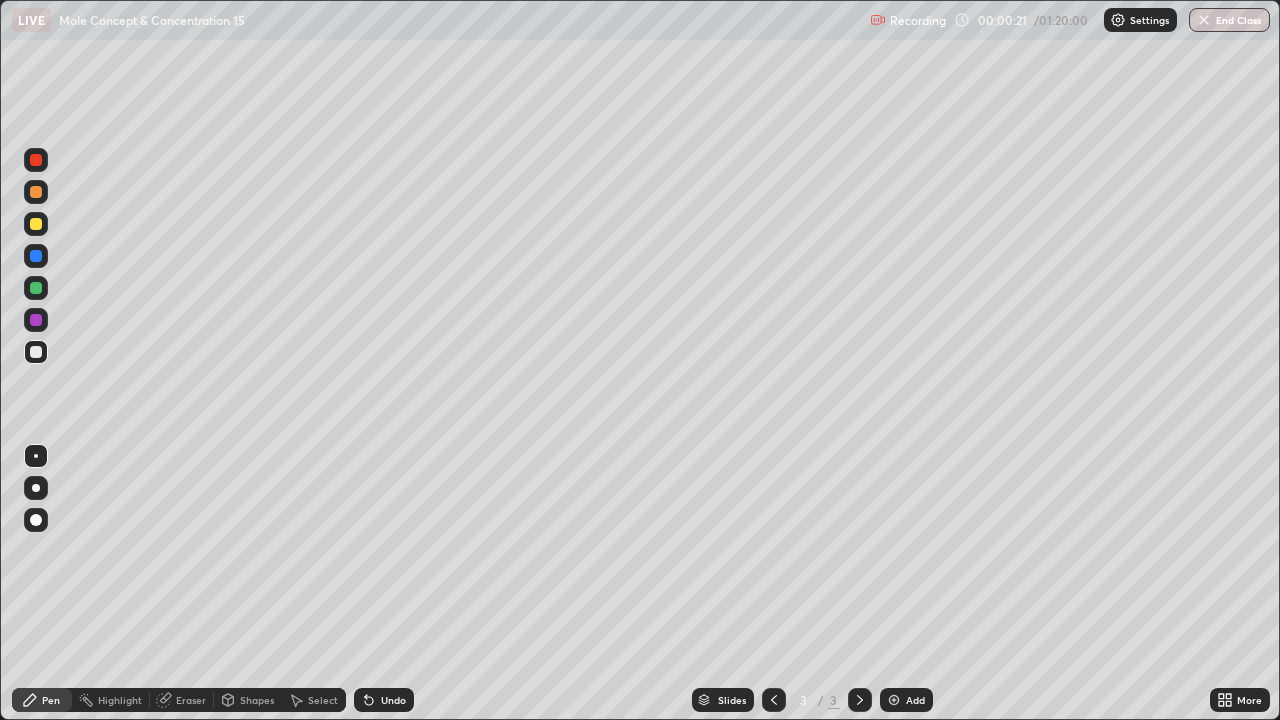 click at bounding box center (36, 224) 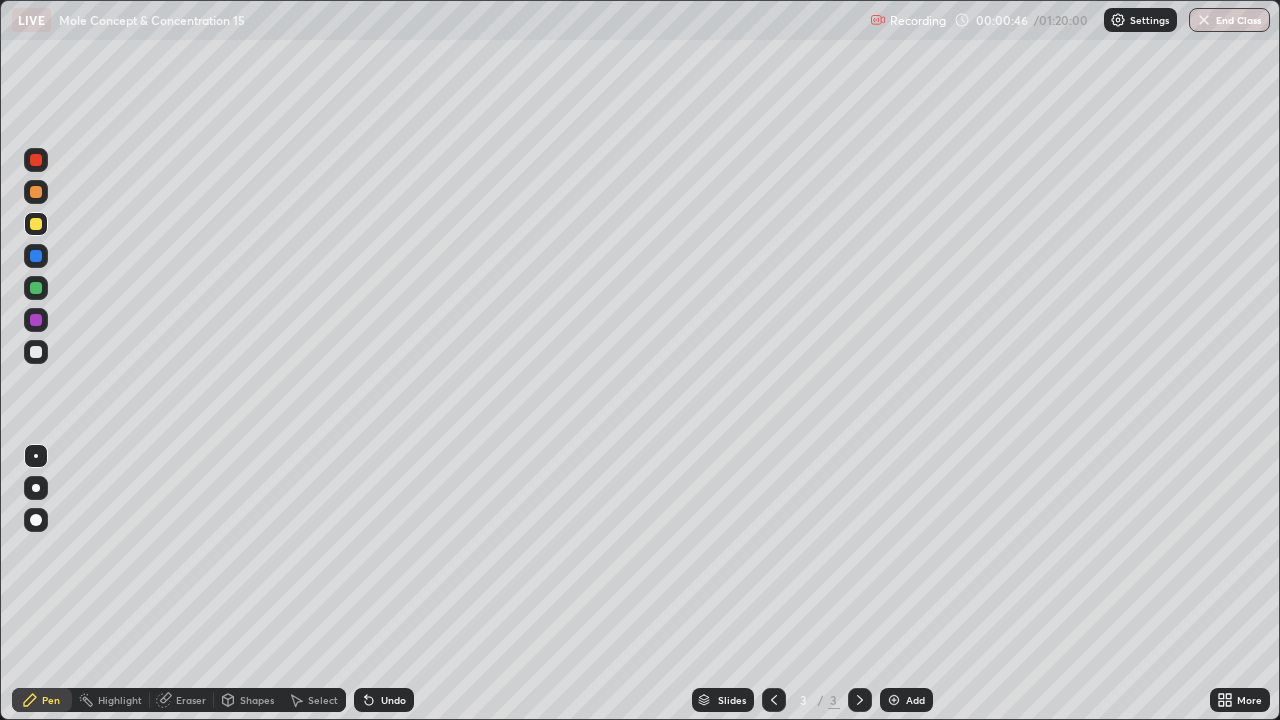 click at bounding box center (36, 520) 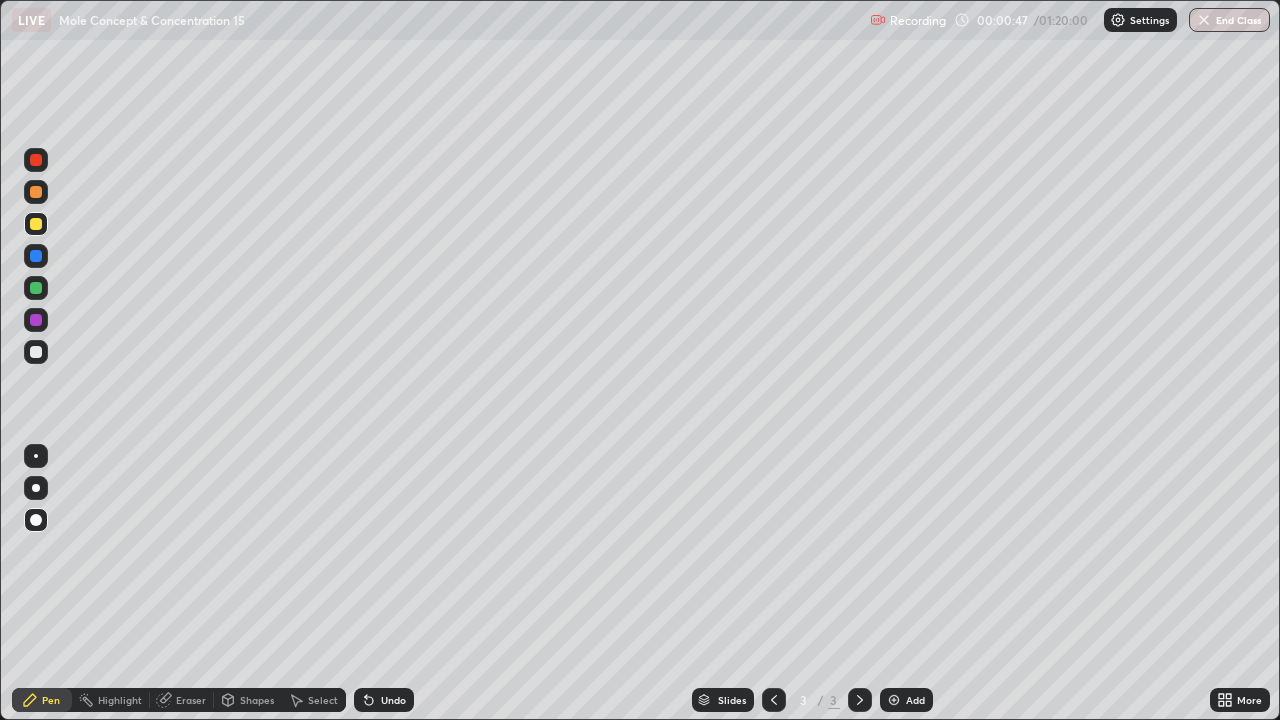 click at bounding box center (36, 192) 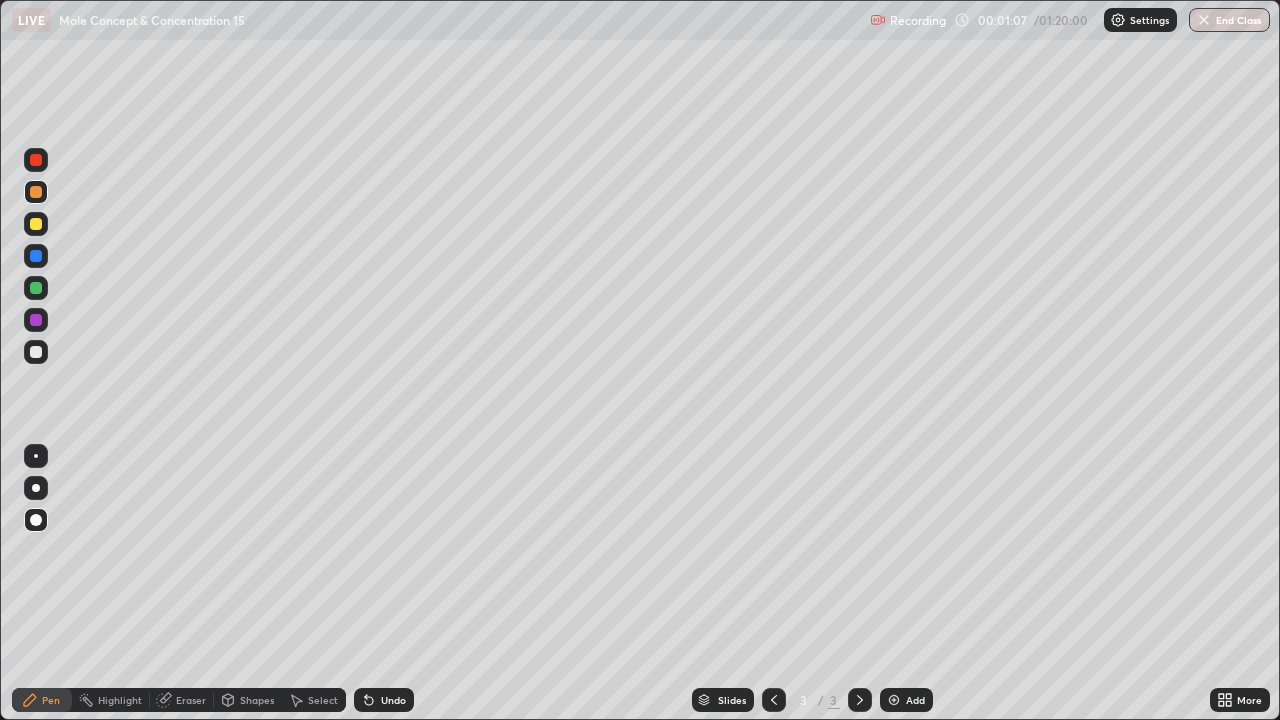click at bounding box center [36, 352] 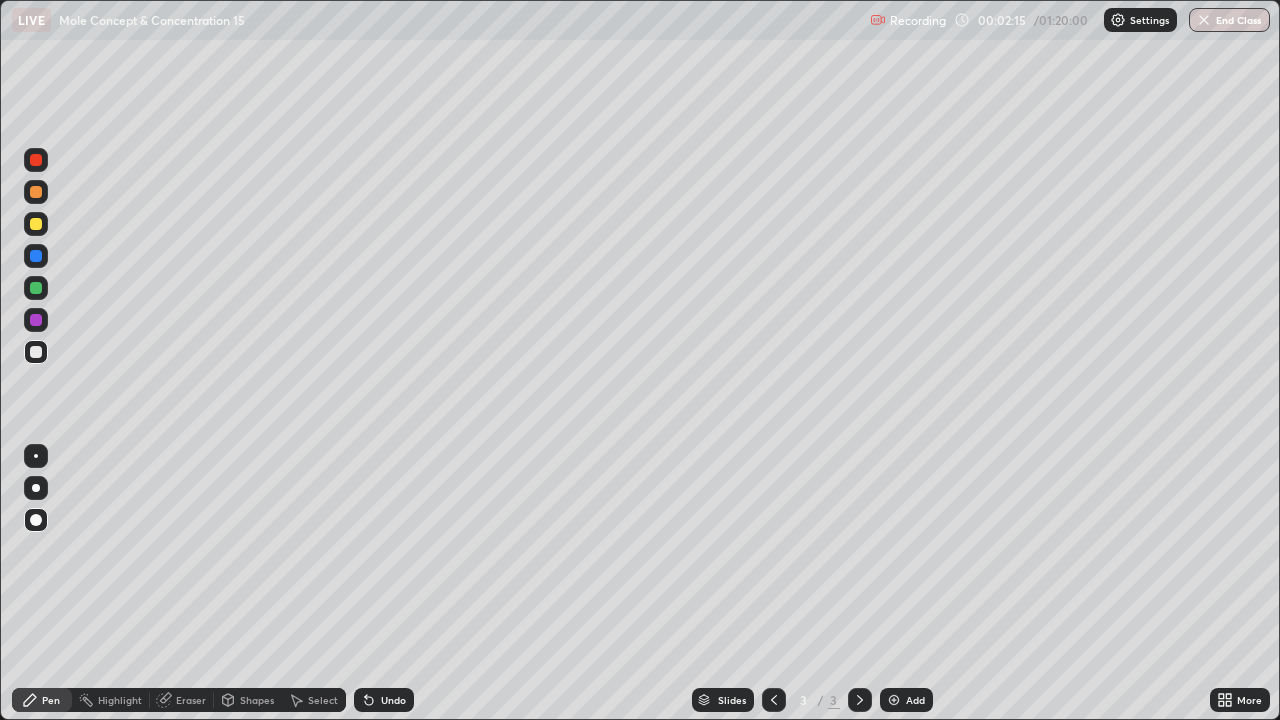 click at bounding box center [36, 224] 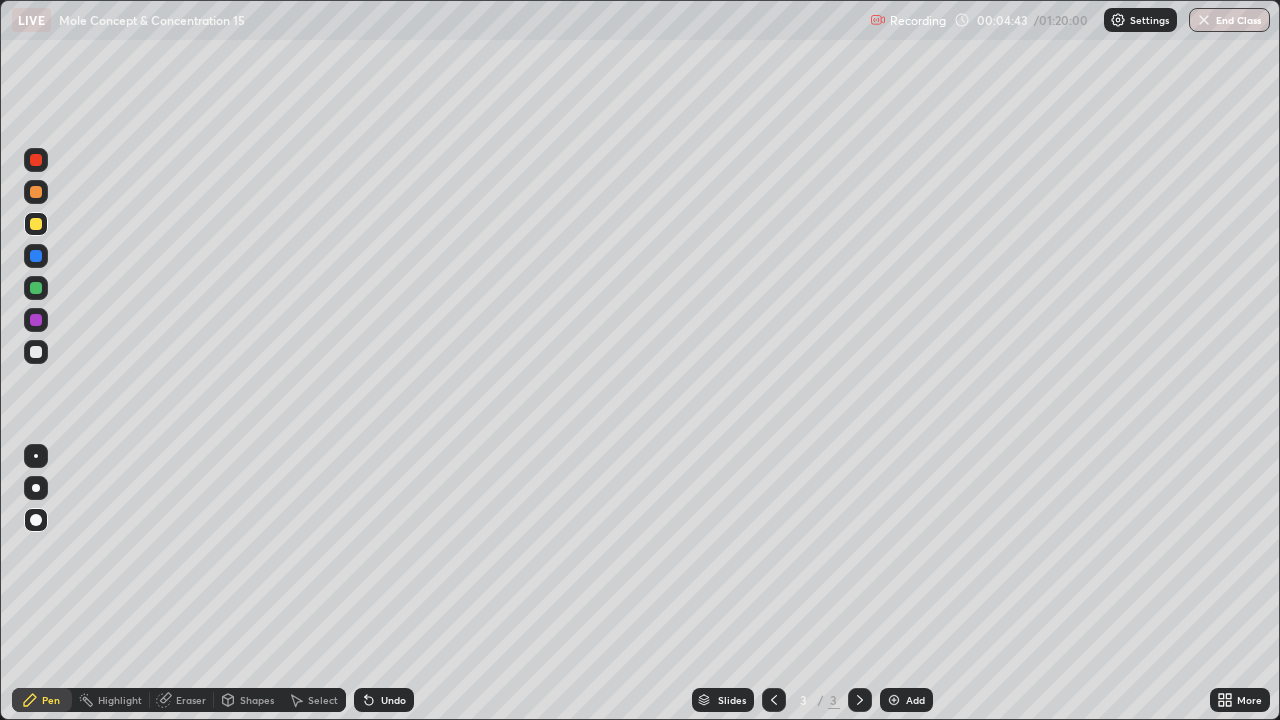 click at bounding box center (36, 224) 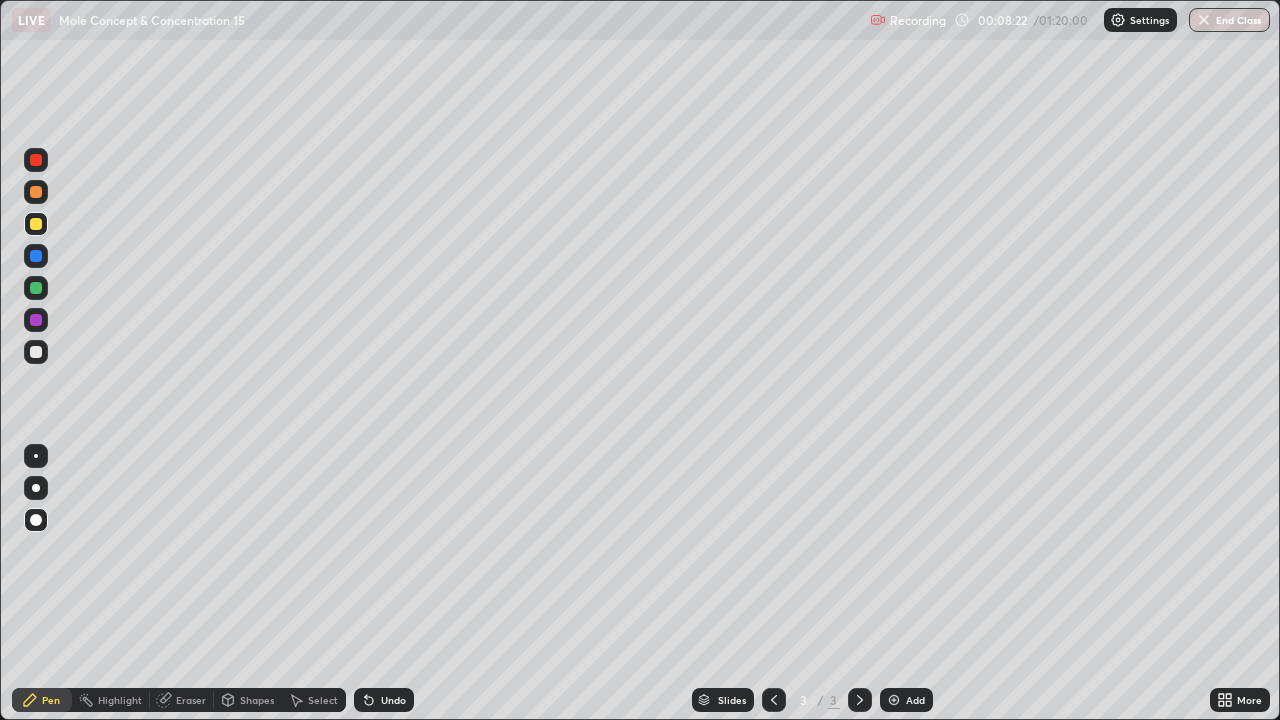 click at bounding box center (894, 700) 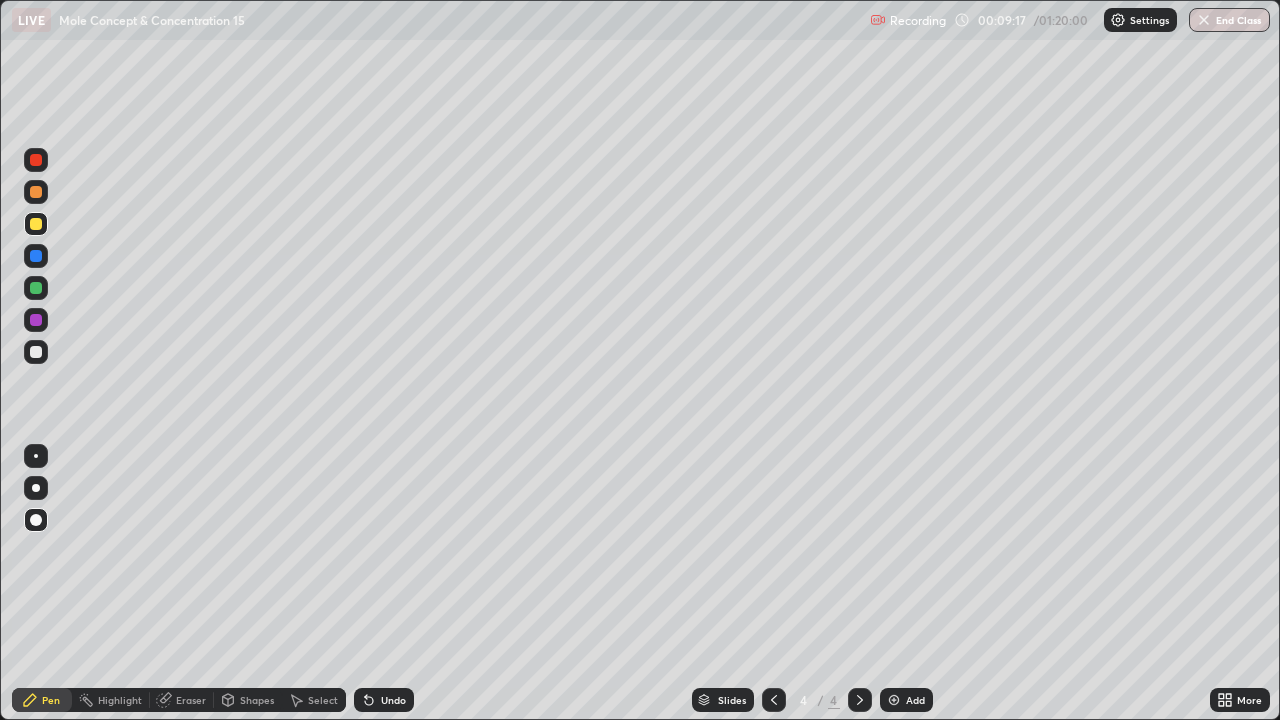click at bounding box center (36, 352) 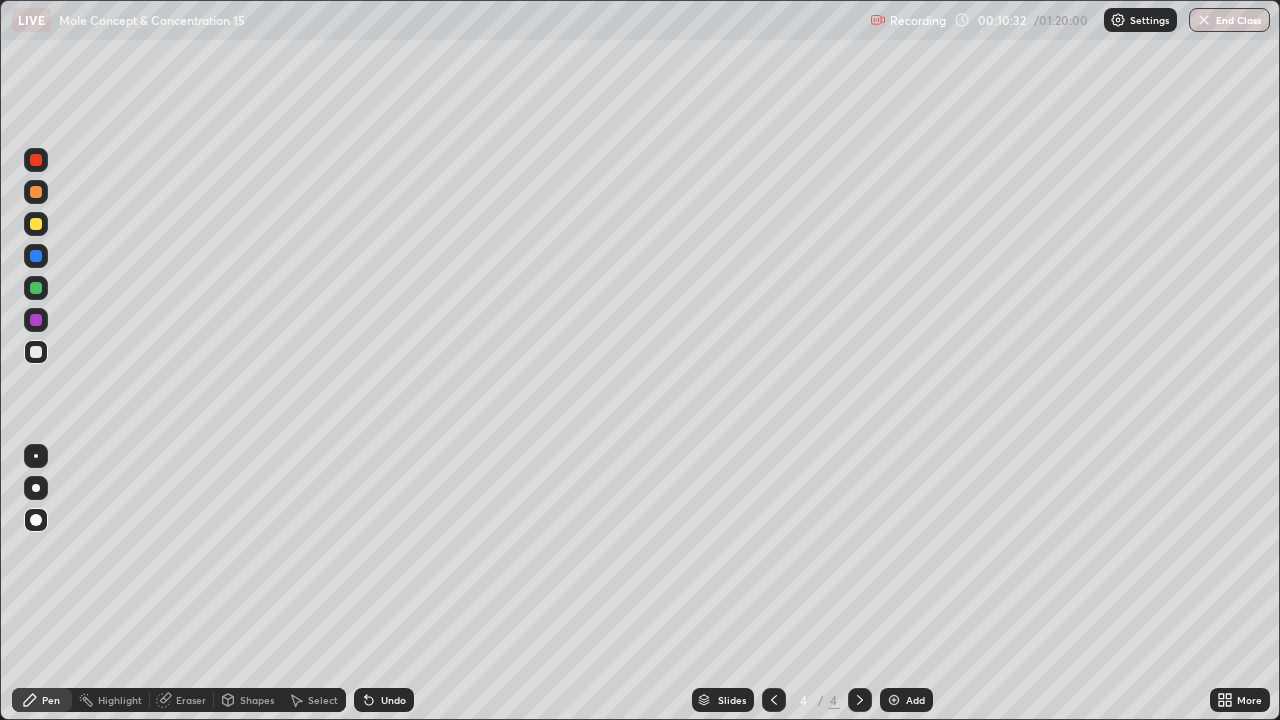 click at bounding box center [36, 224] 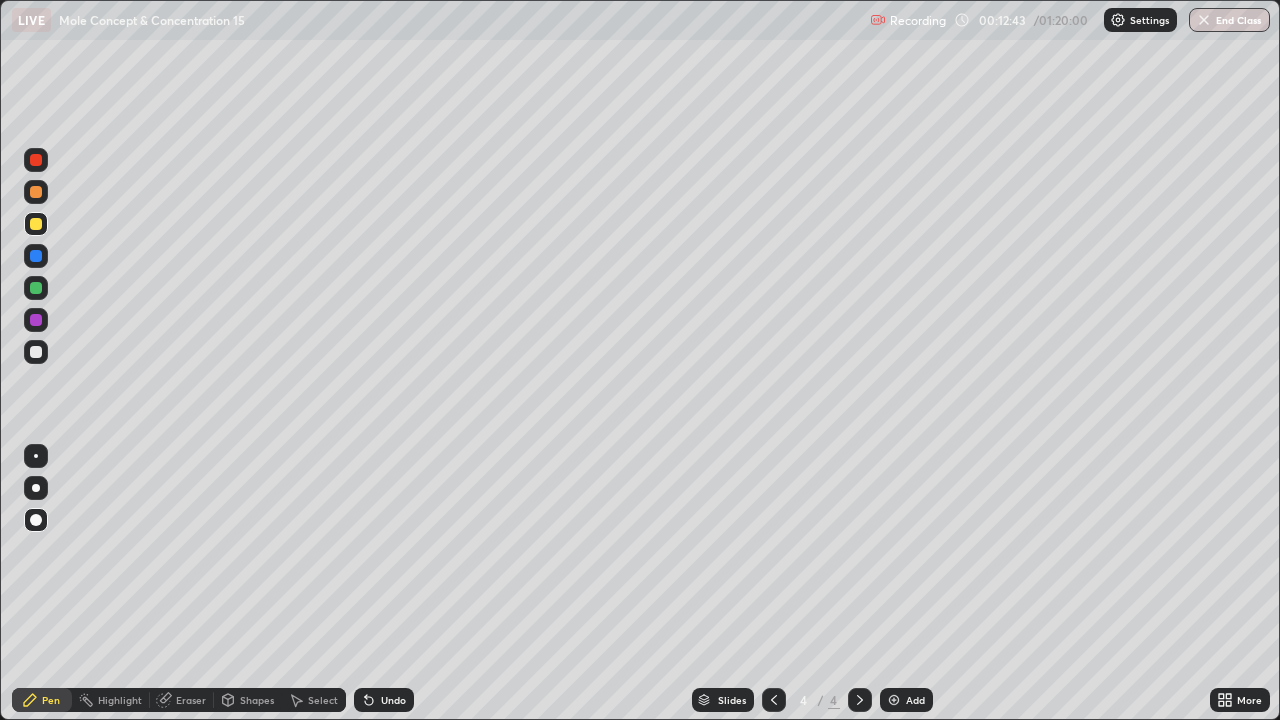 click at bounding box center (894, 700) 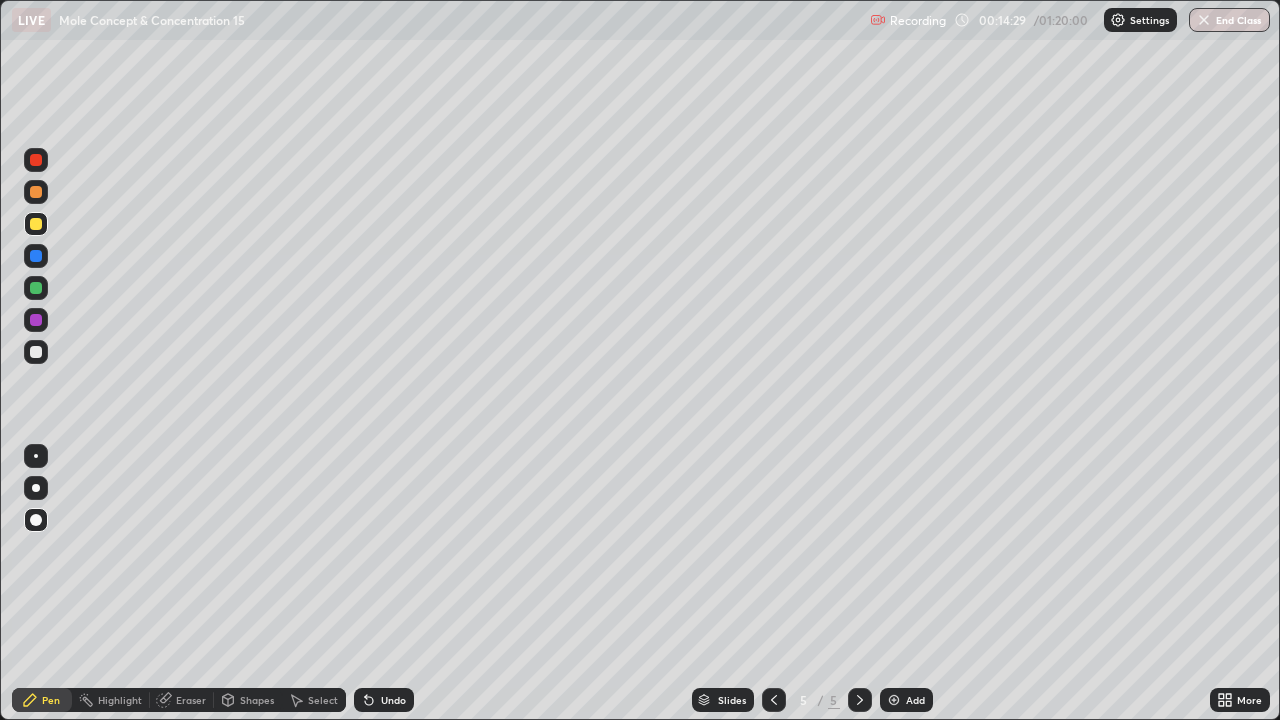 click at bounding box center [36, 352] 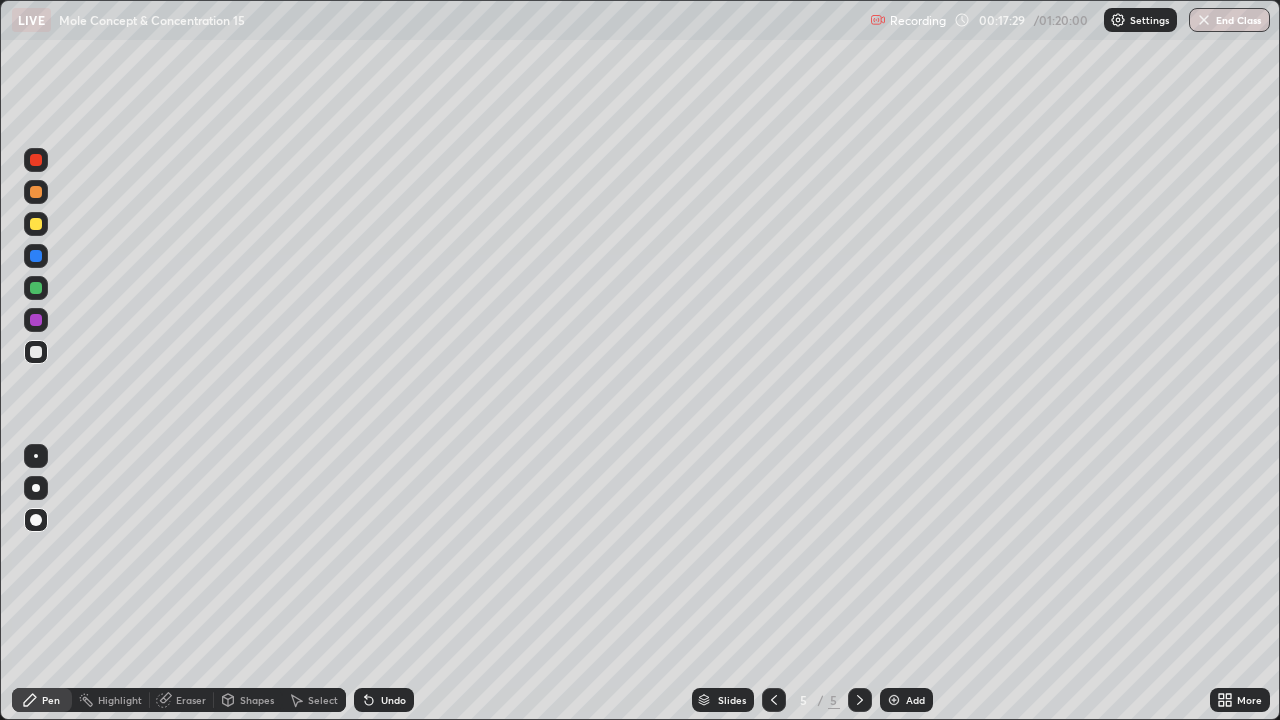 click at bounding box center (894, 700) 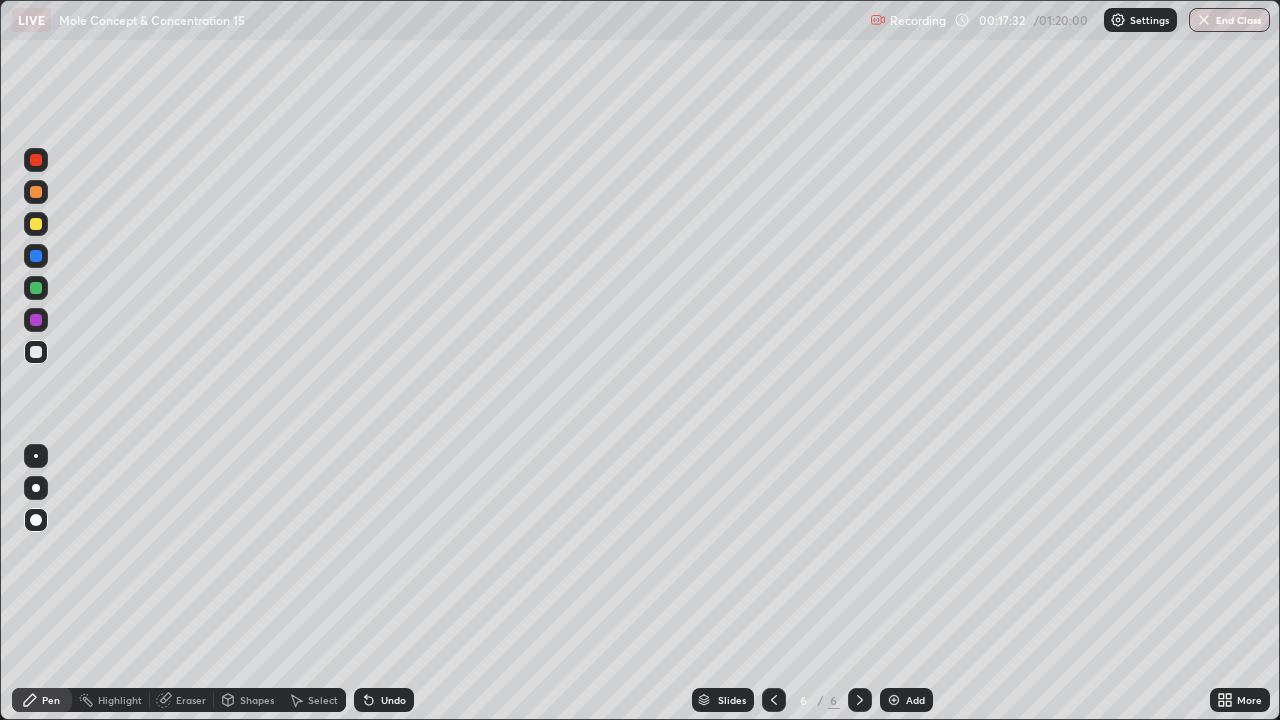click at bounding box center [36, 224] 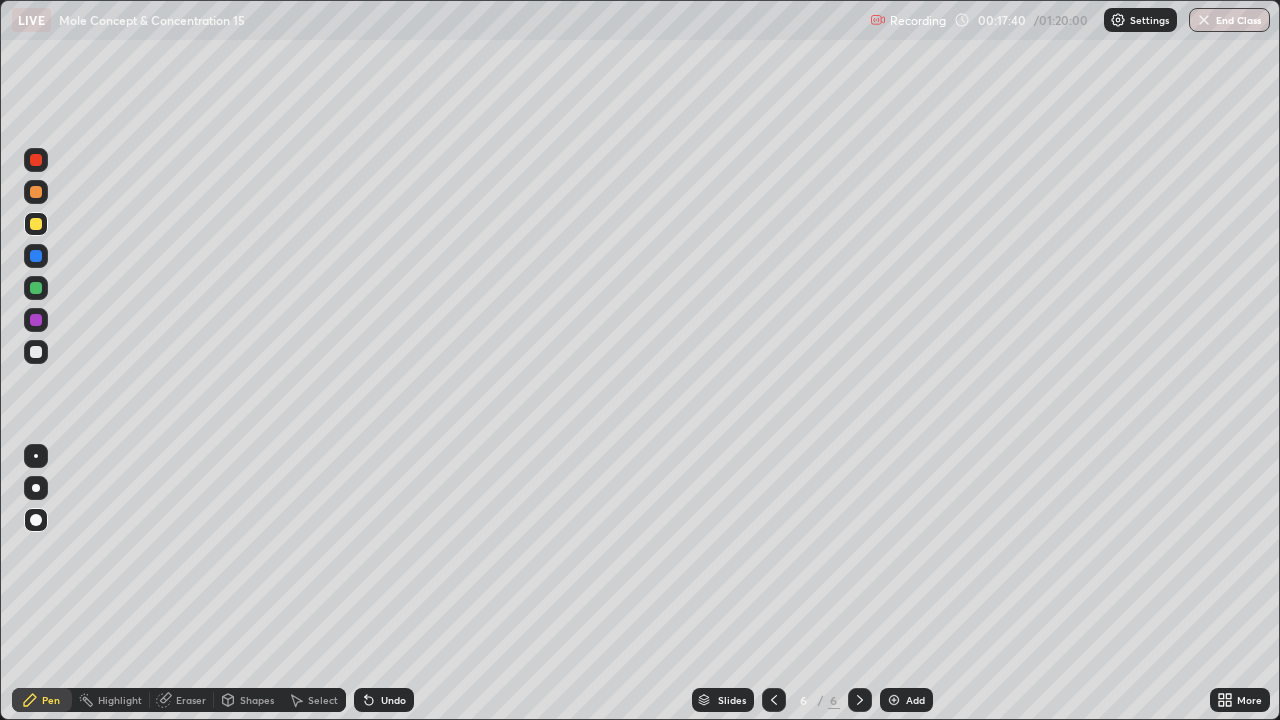 click 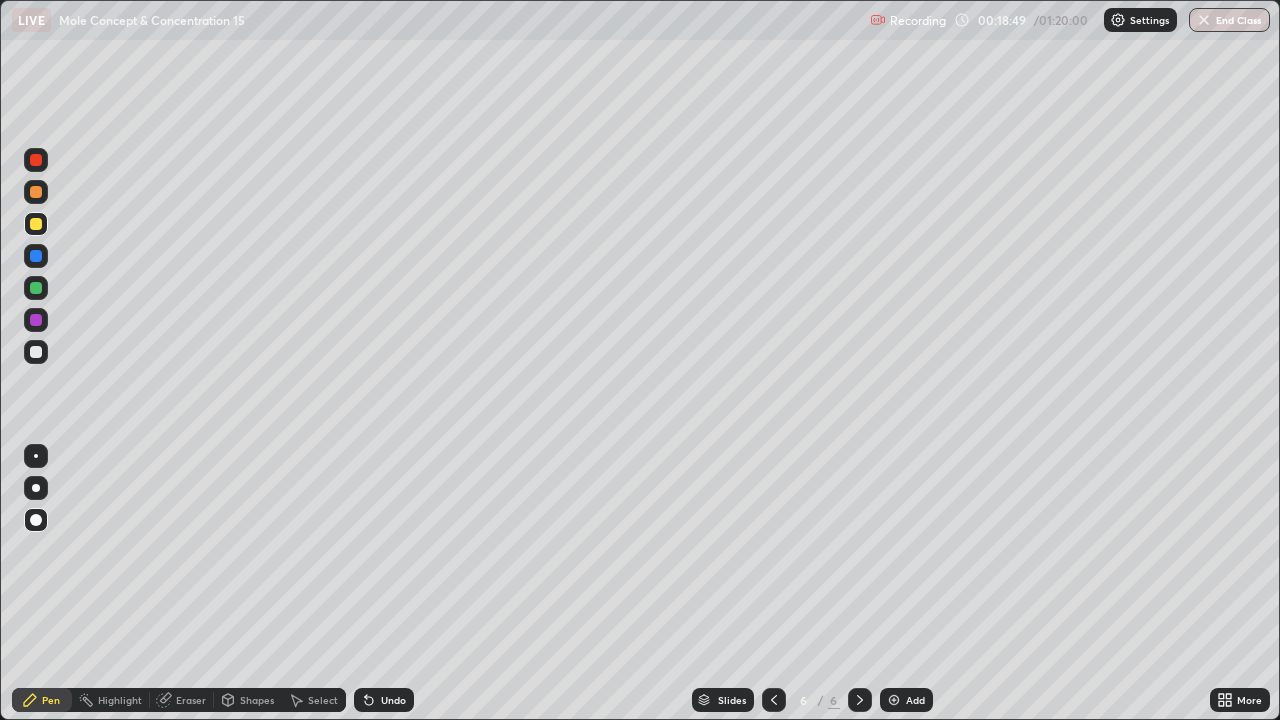 click at bounding box center [36, 224] 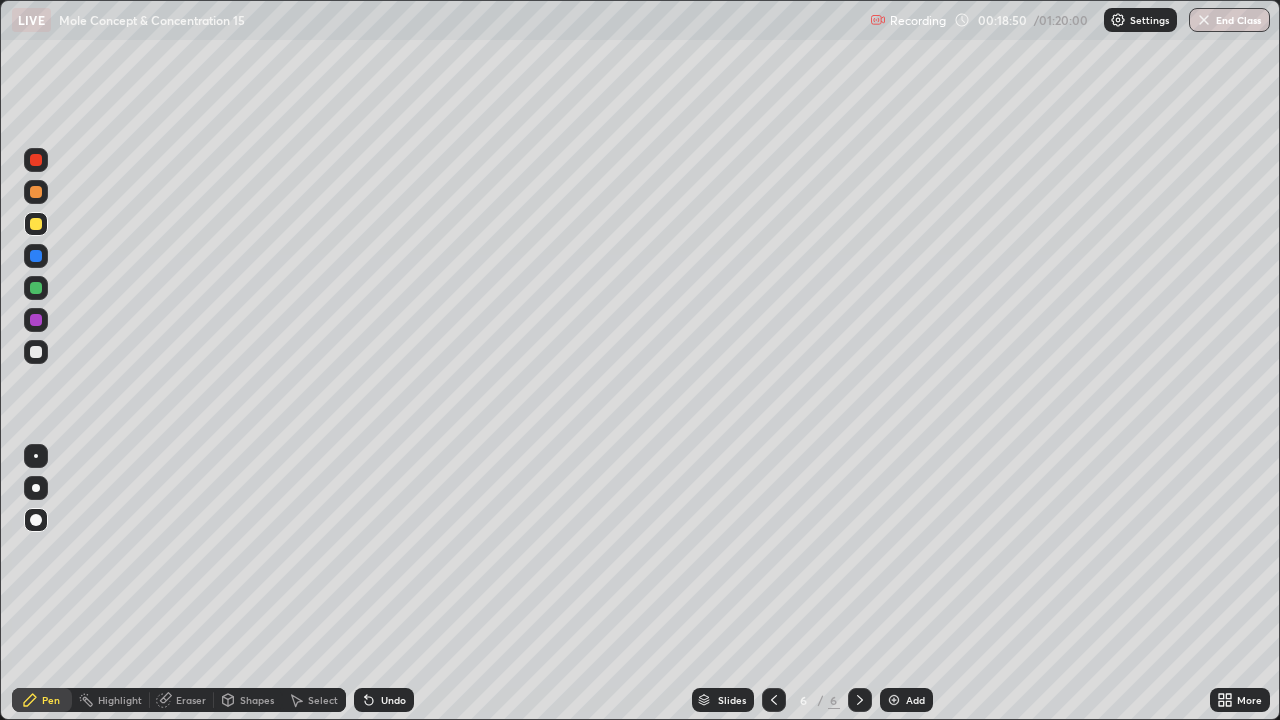 click at bounding box center (36, 352) 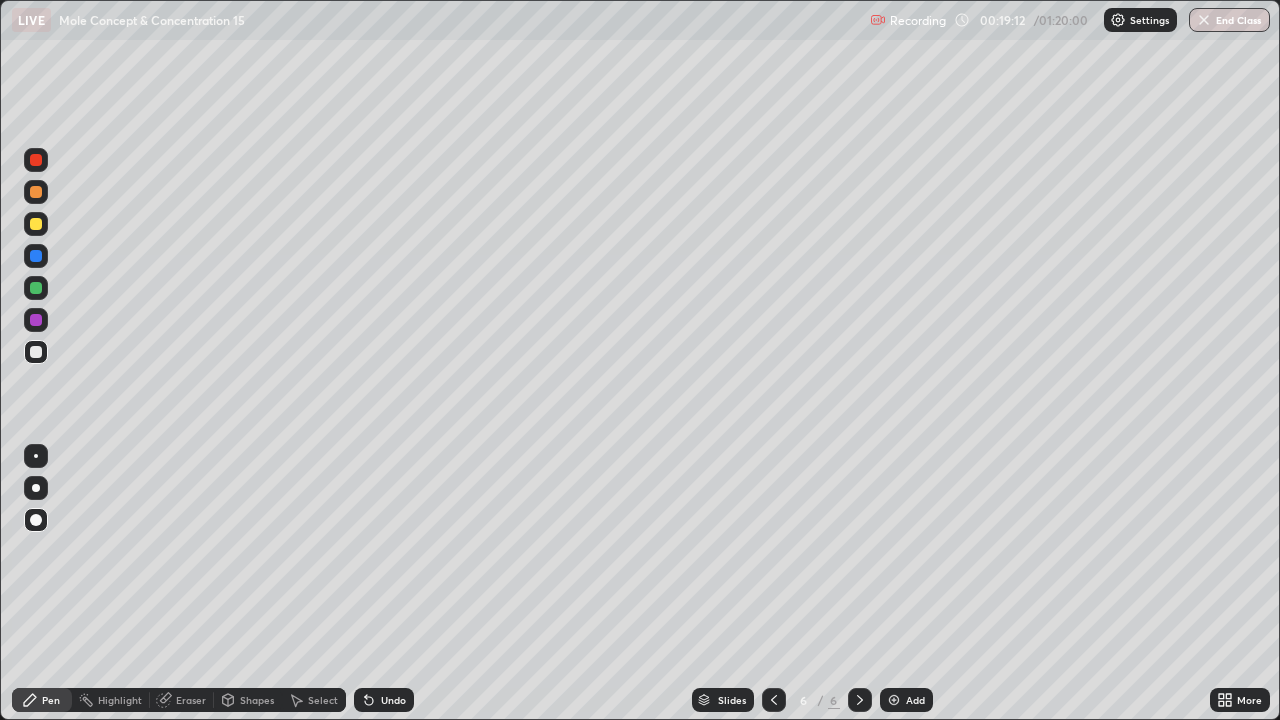 click at bounding box center (36, 288) 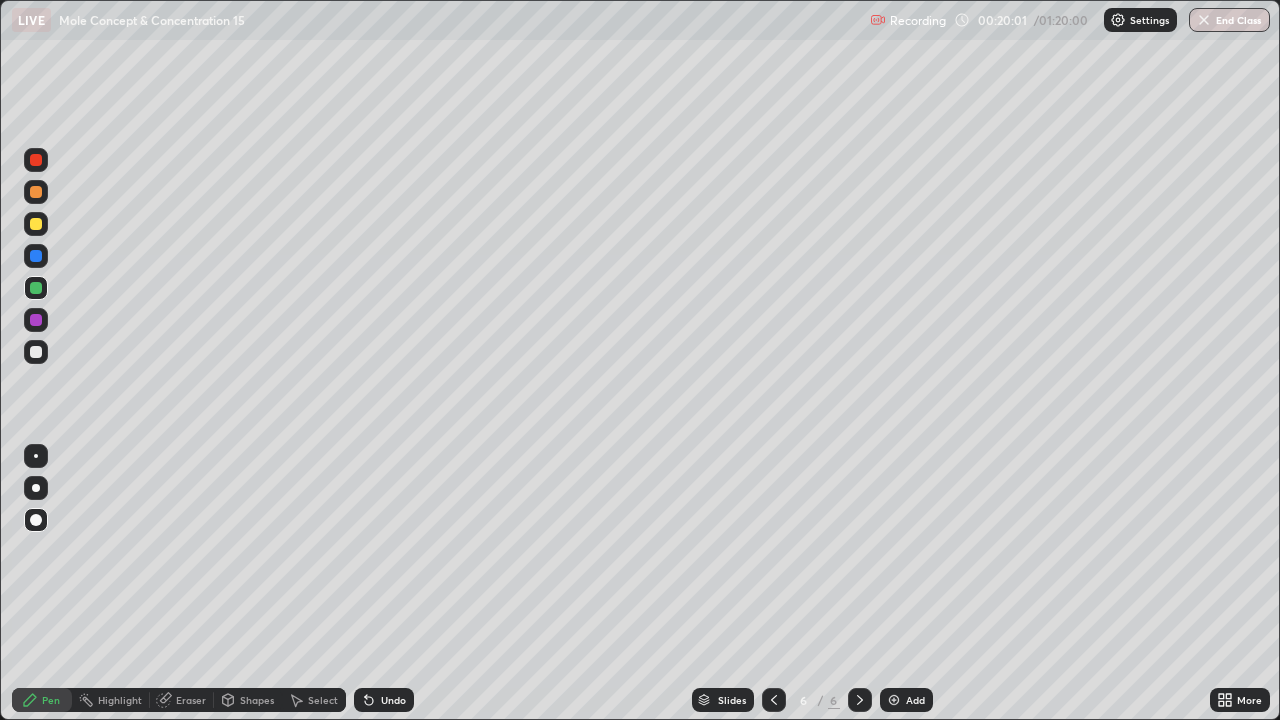click at bounding box center [36, 352] 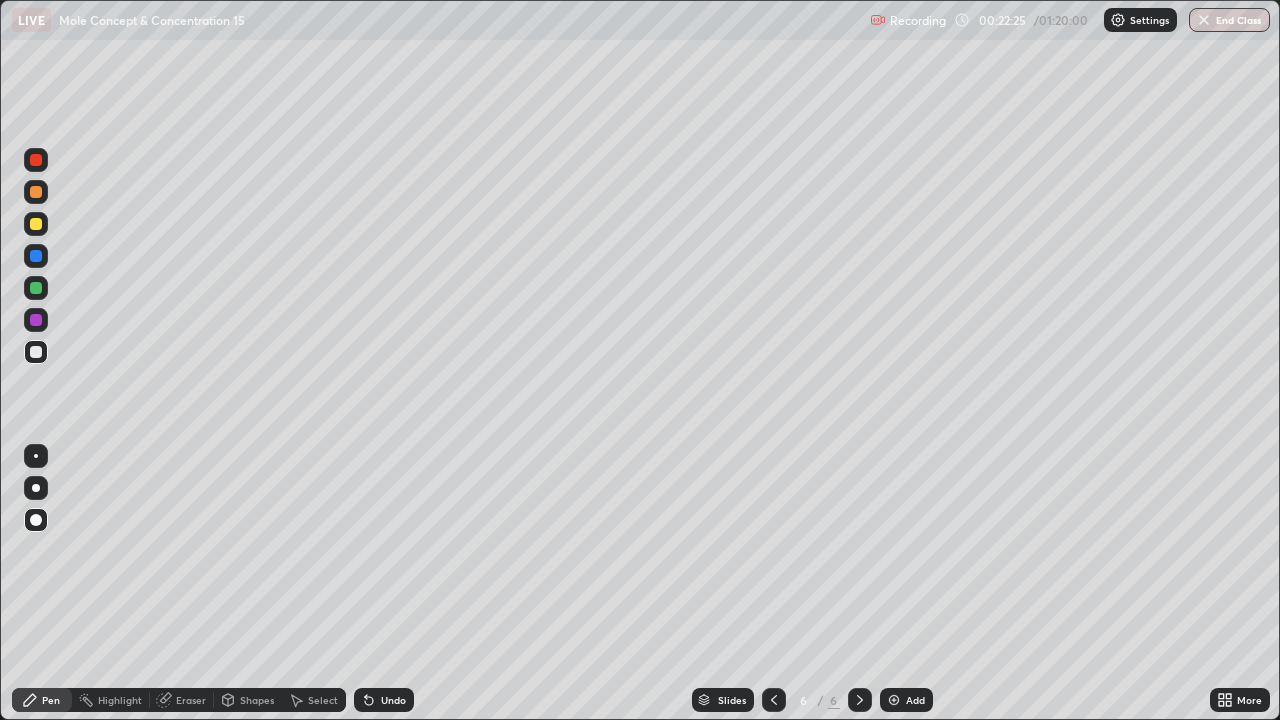 click at bounding box center (894, 700) 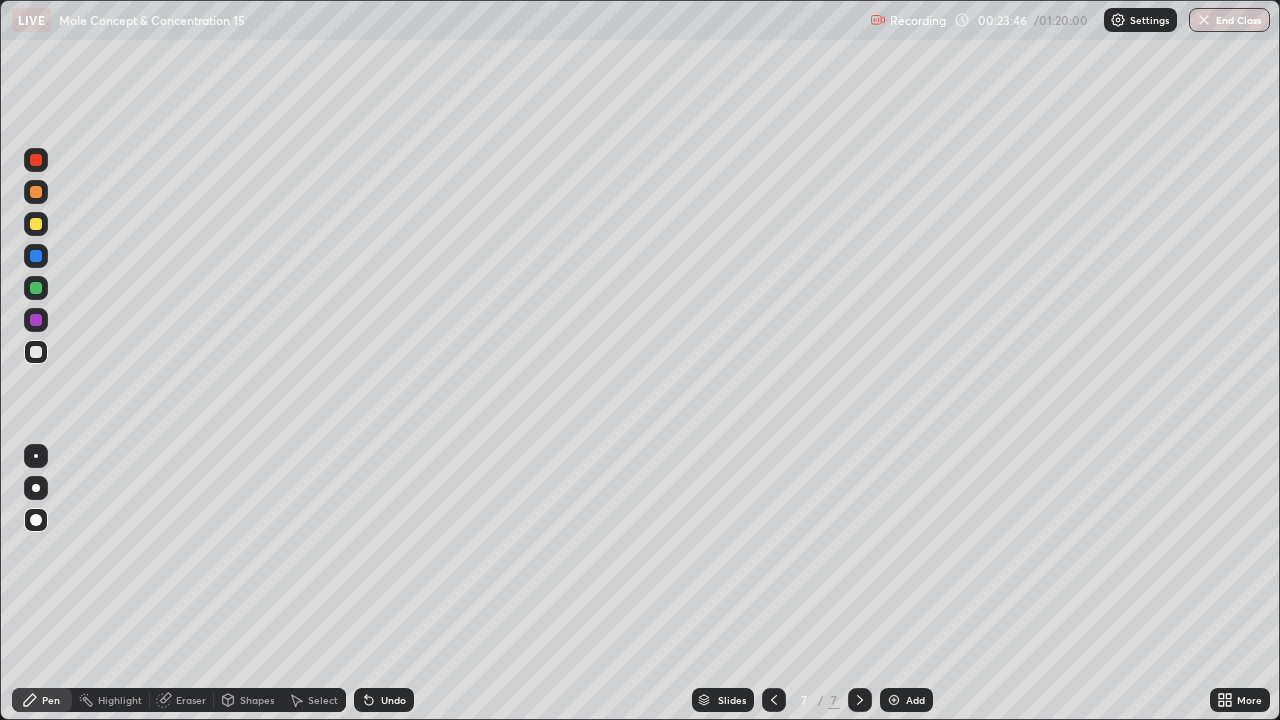 click at bounding box center [36, 224] 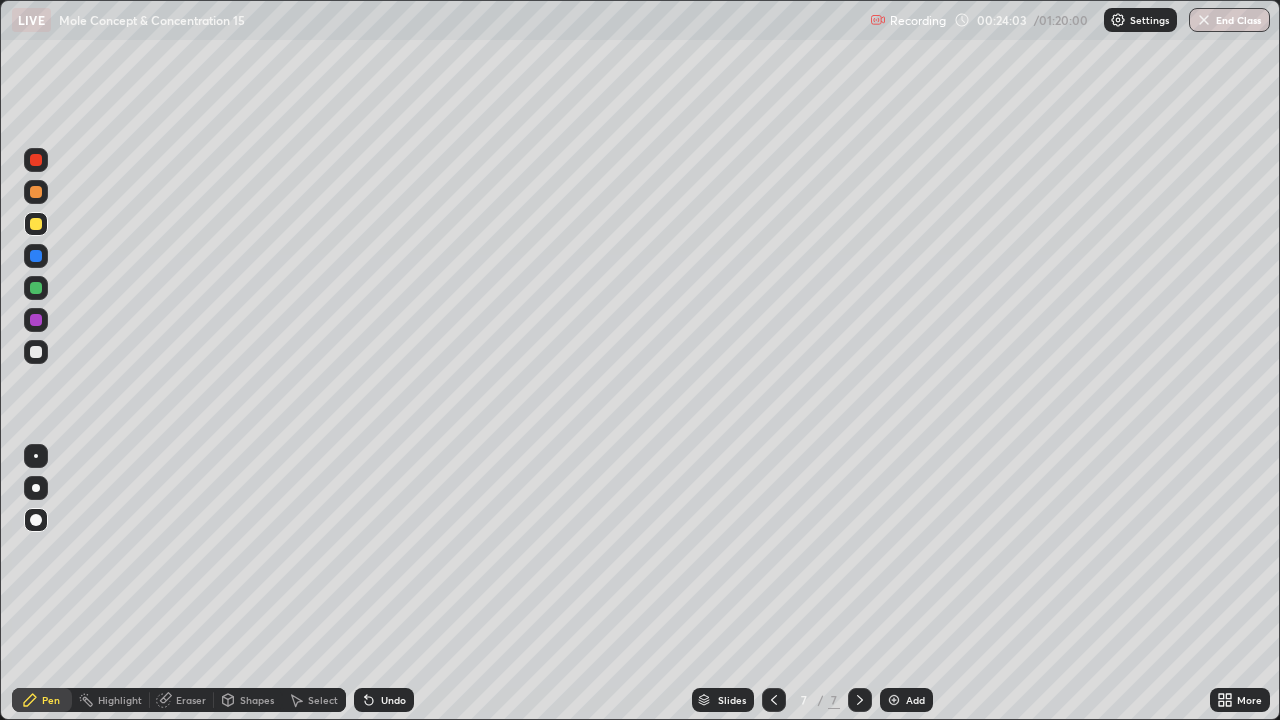click at bounding box center (36, 352) 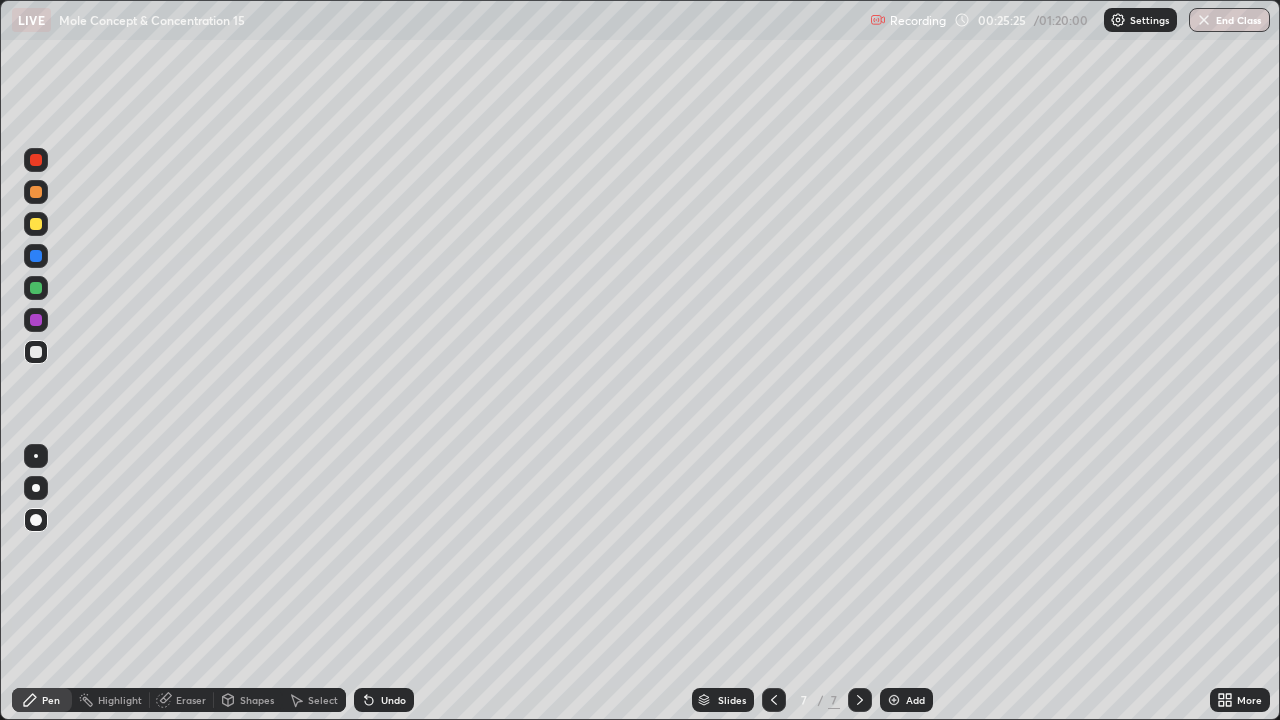 click at bounding box center (36, 288) 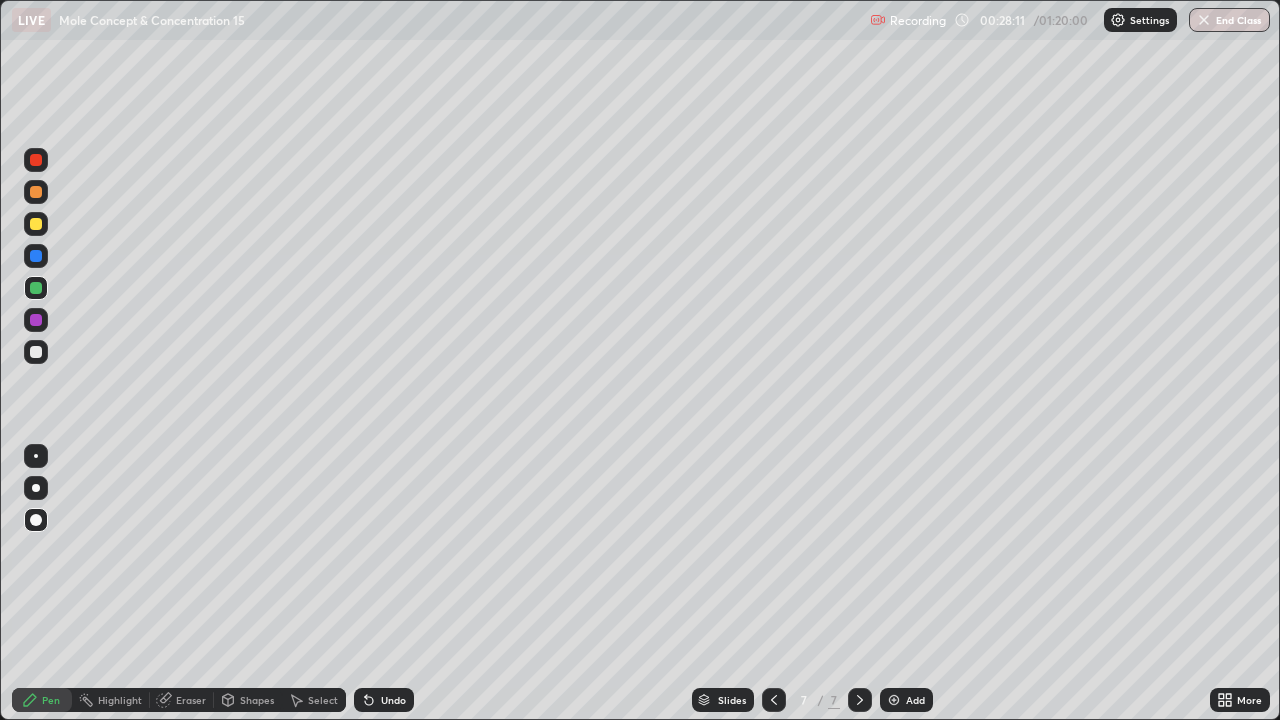 click at bounding box center (36, 352) 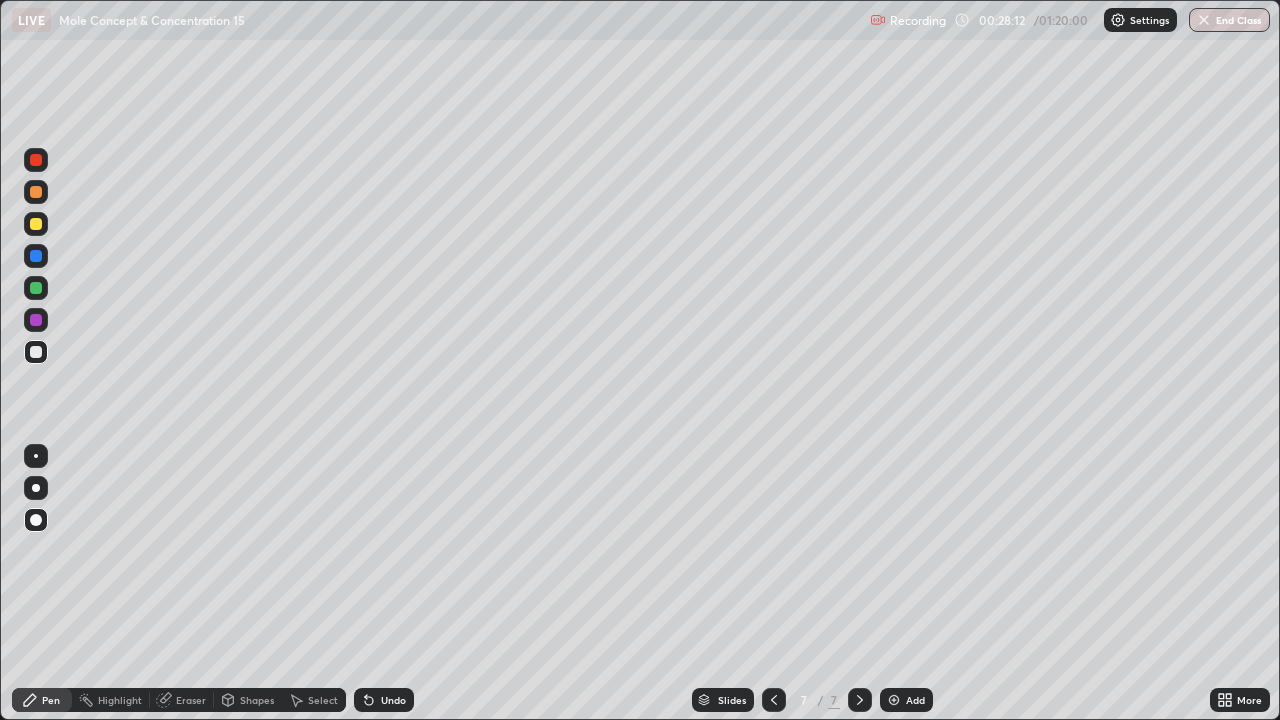 click at bounding box center [36, 224] 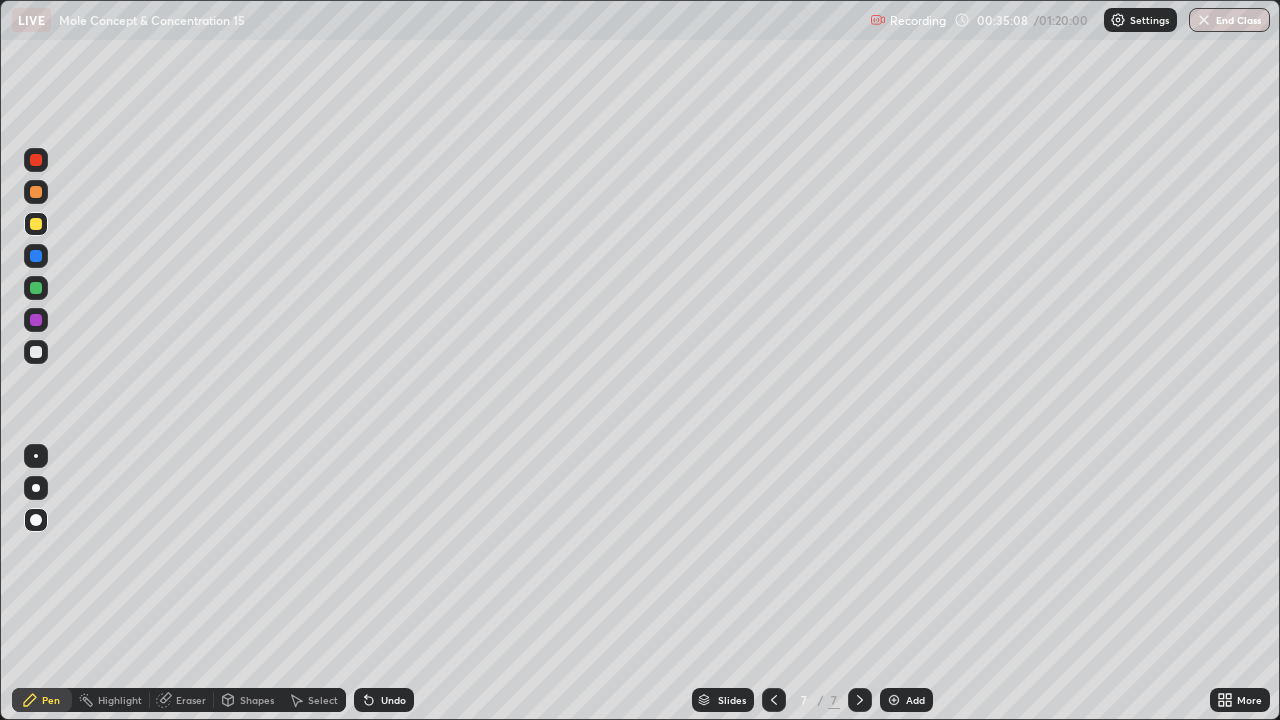 click at bounding box center (894, 700) 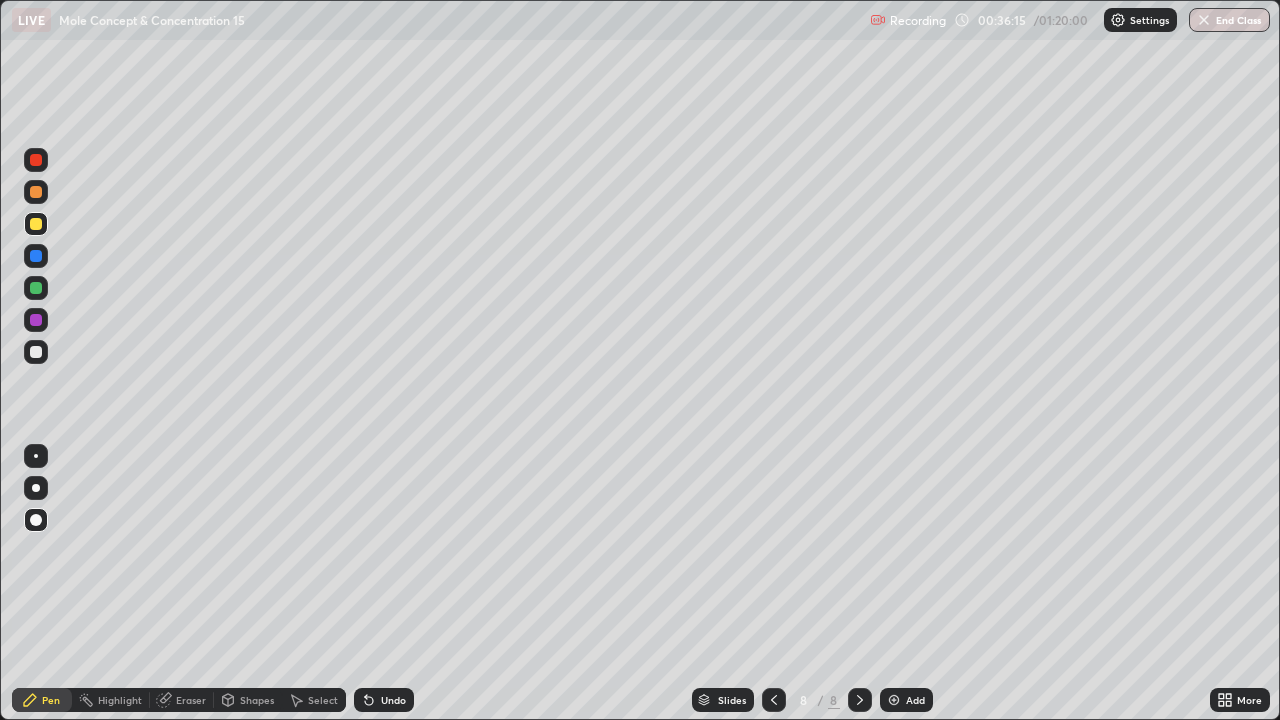 click at bounding box center (36, 352) 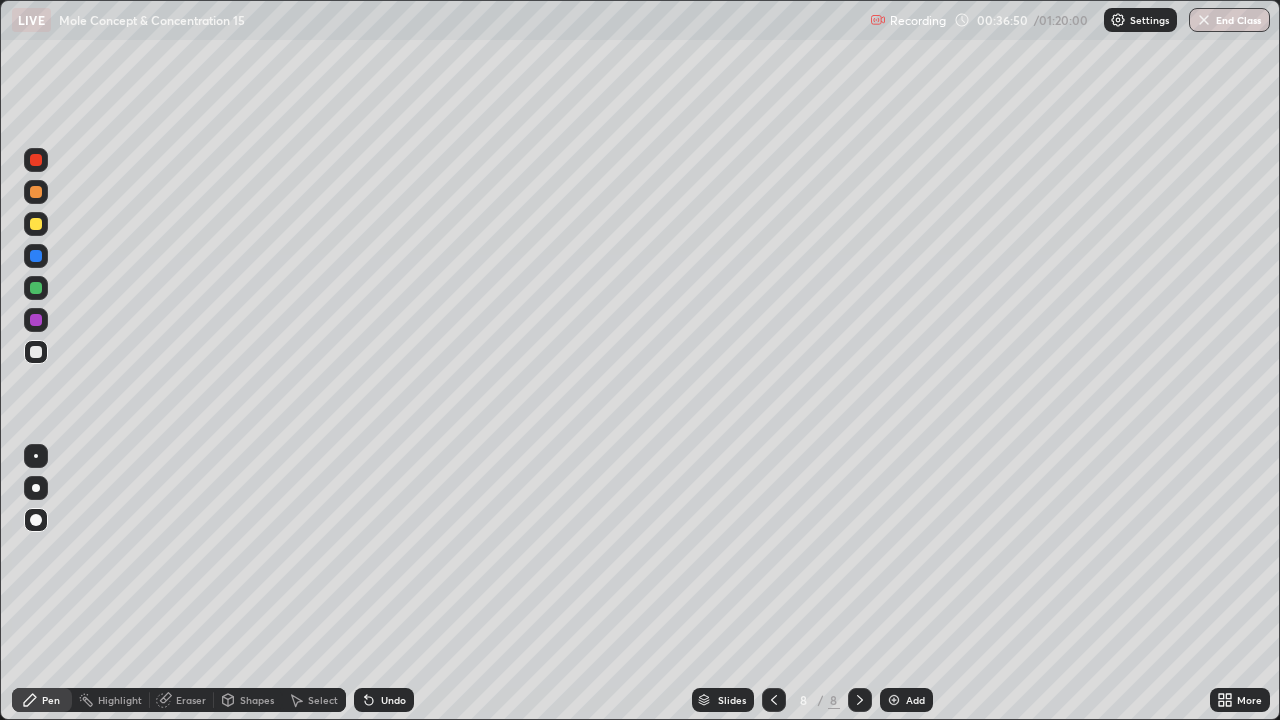 click at bounding box center (36, 224) 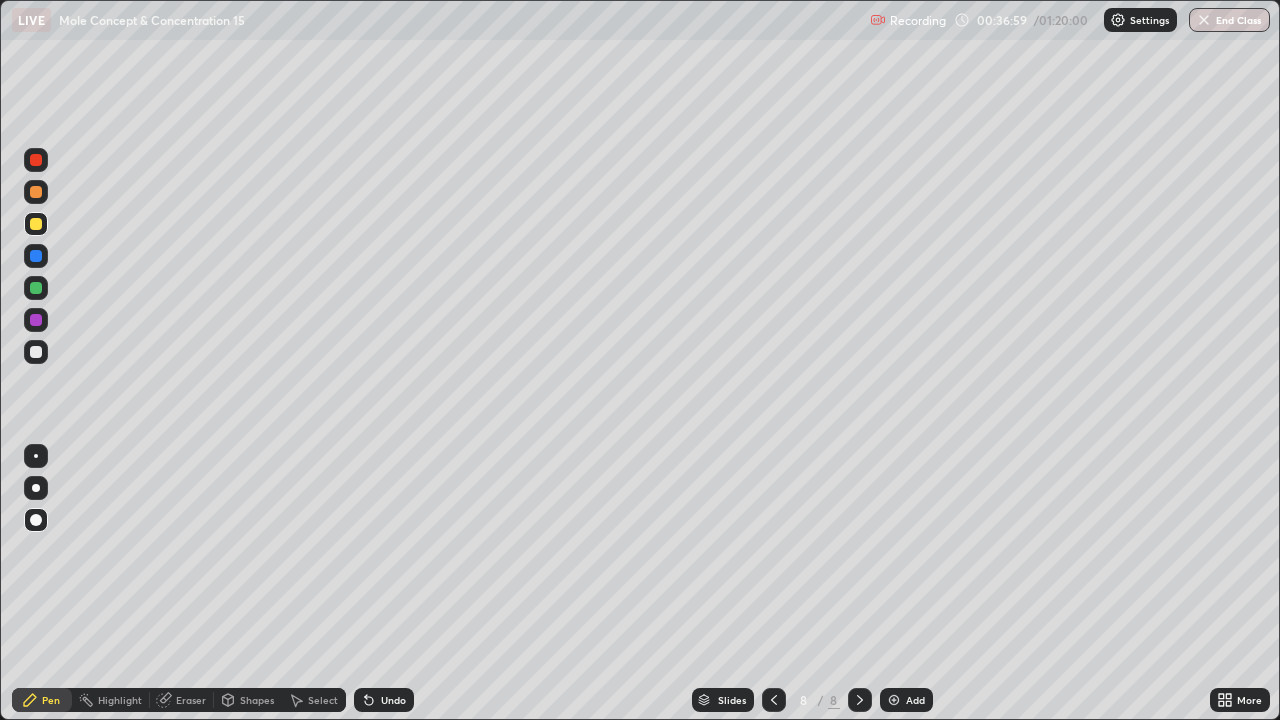 click on "Undo" at bounding box center [384, 700] 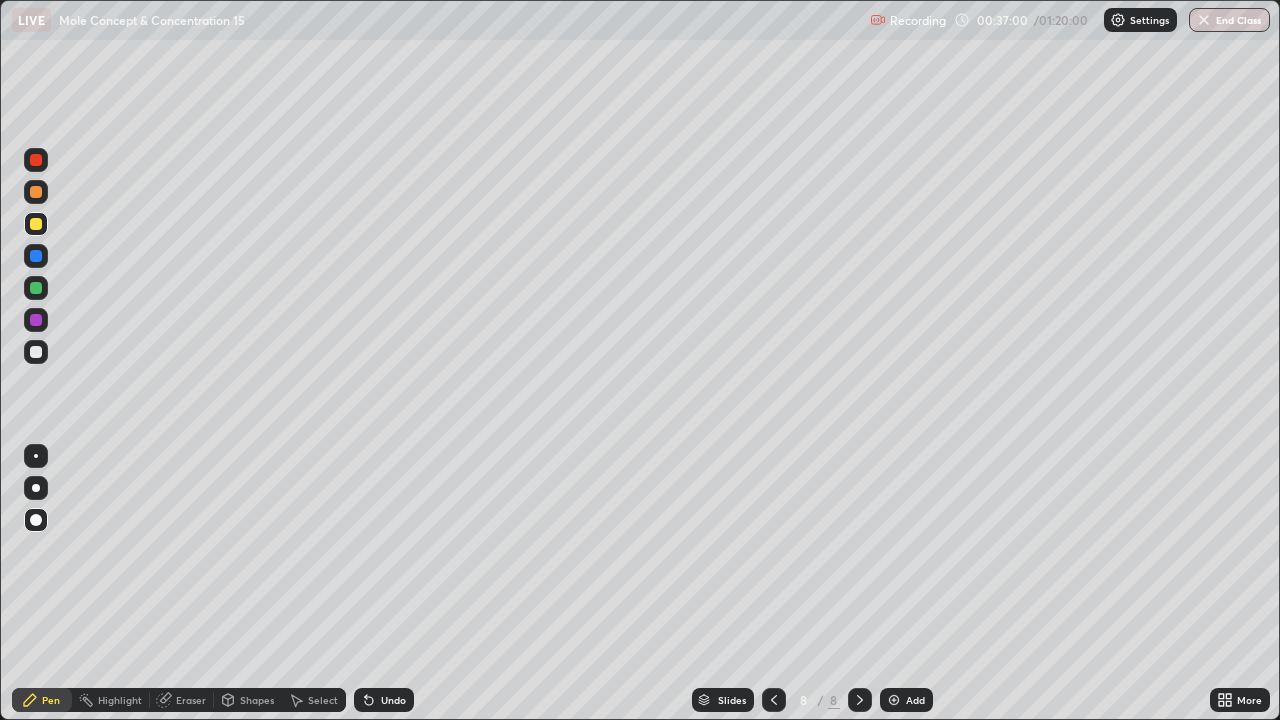 click on "Undo" at bounding box center [393, 700] 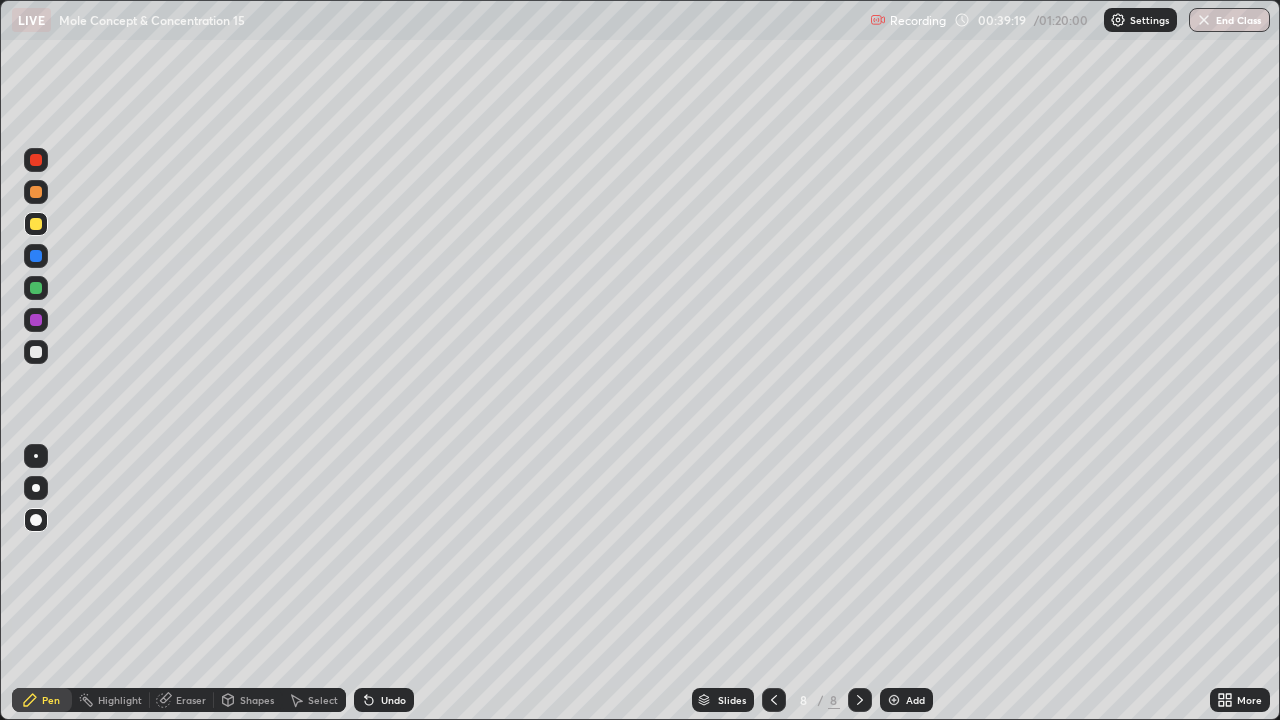 click on "Add" at bounding box center [906, 700] 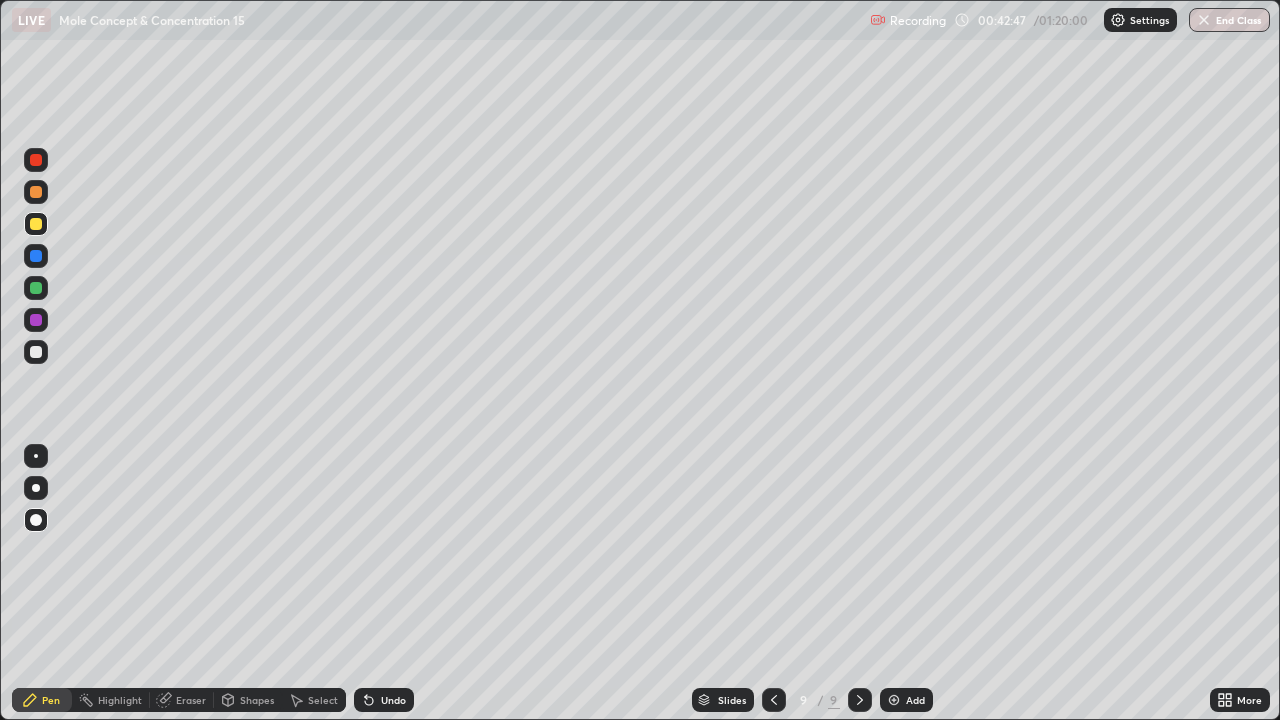 click at bounding box center [894, 700] 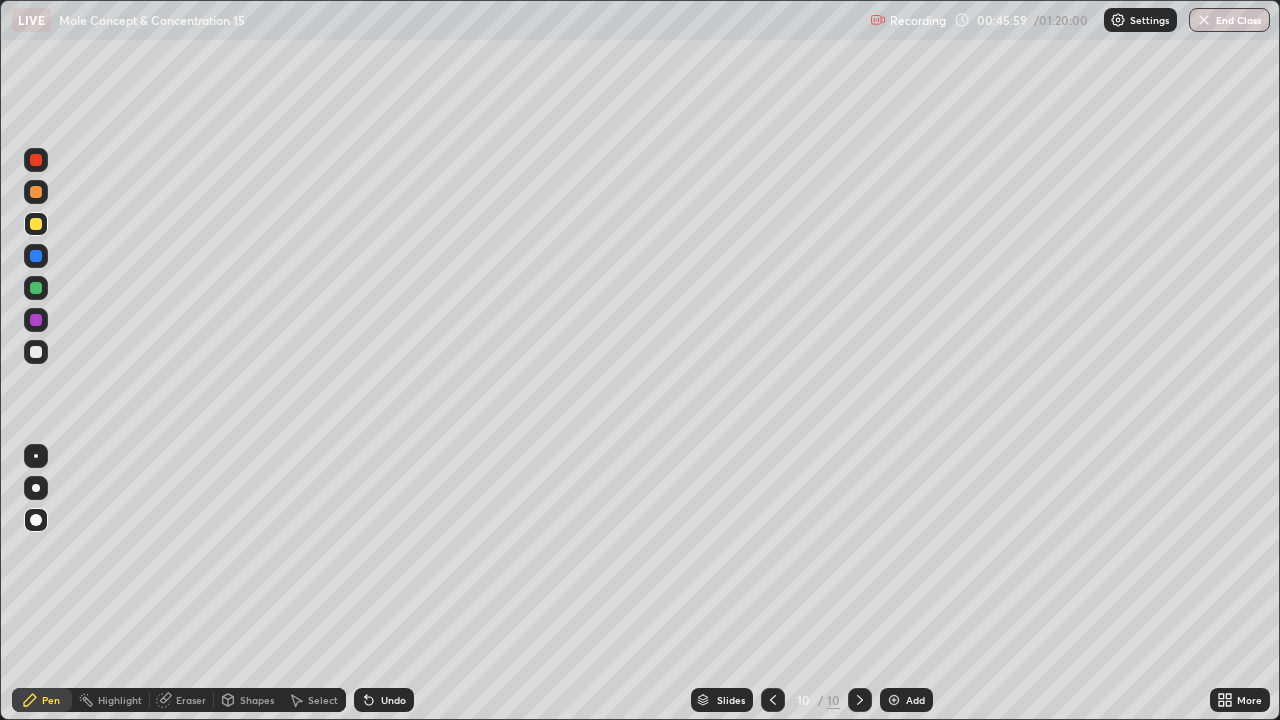 click 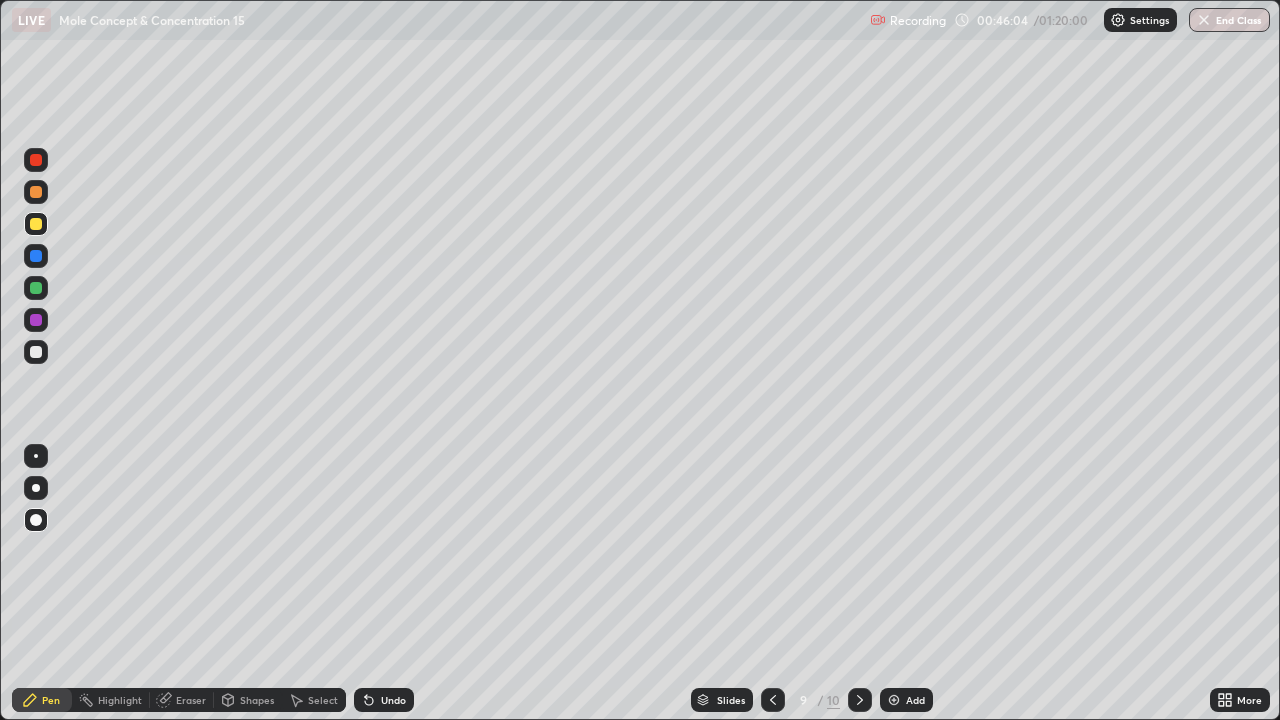 click on "Eraser" at bounding box center (191, 700) 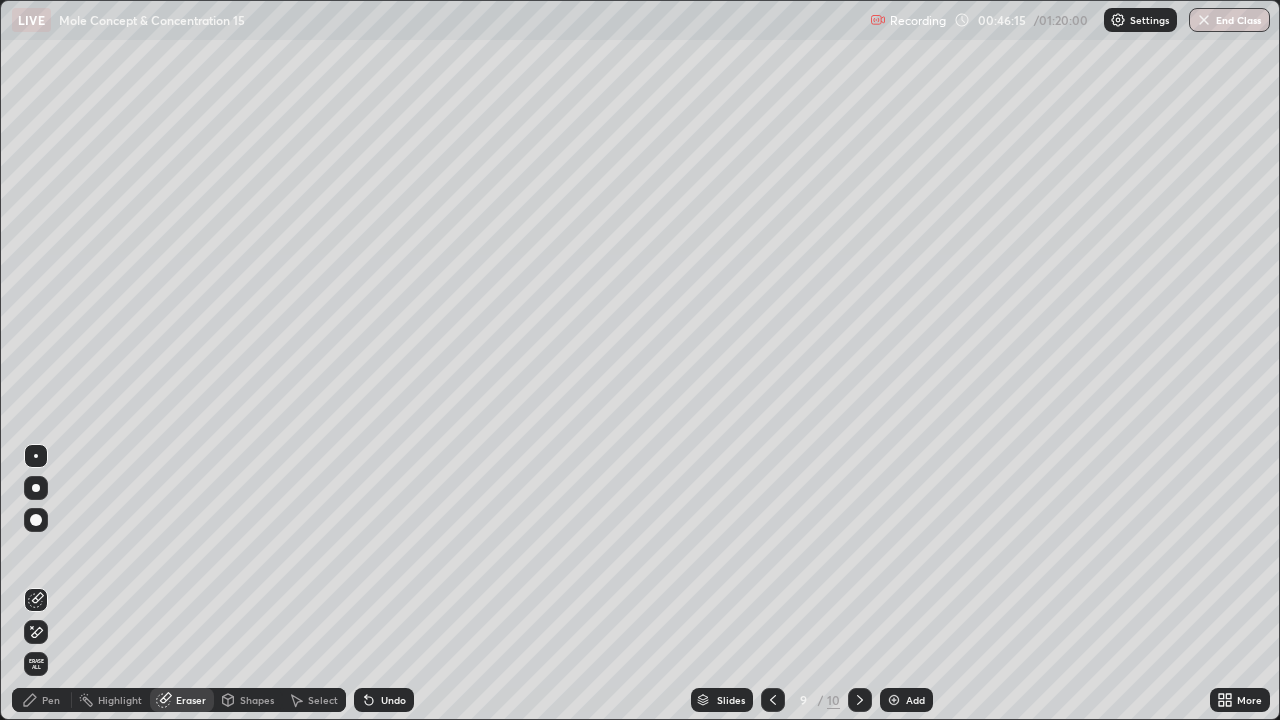 click on "Pen" at bounding box center [51, 700] 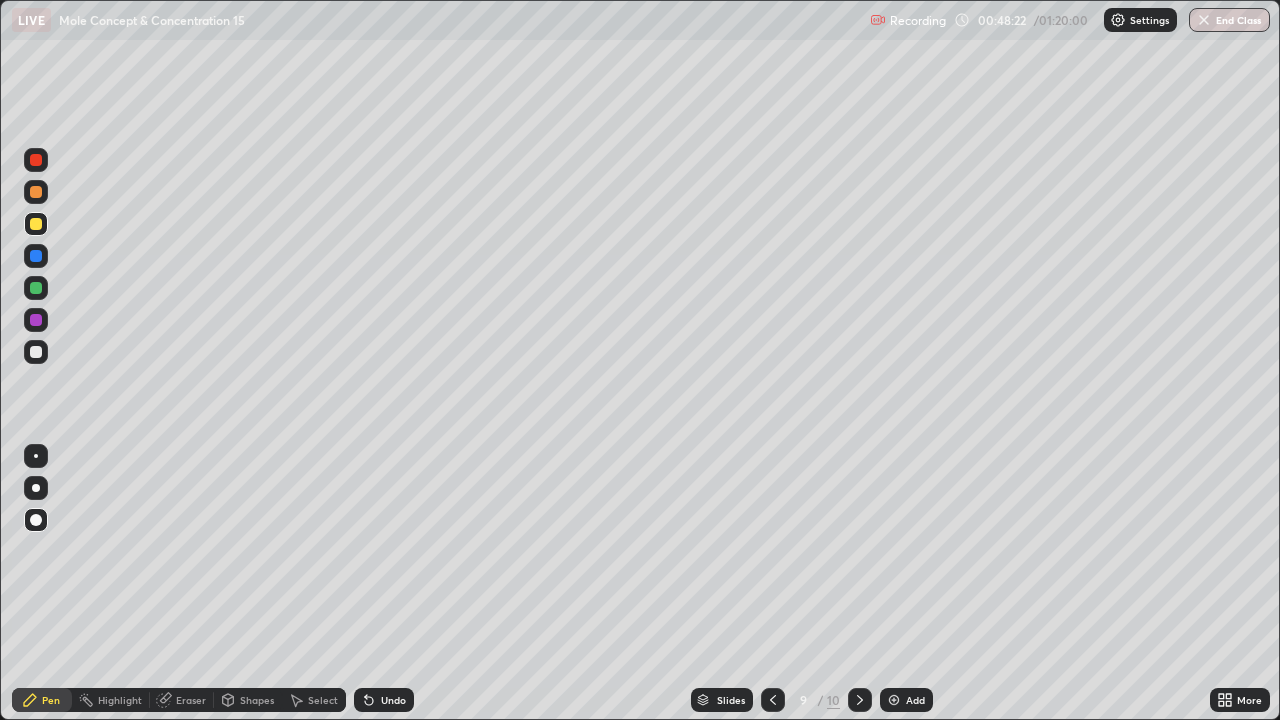 click at bounding box center [894, 700] 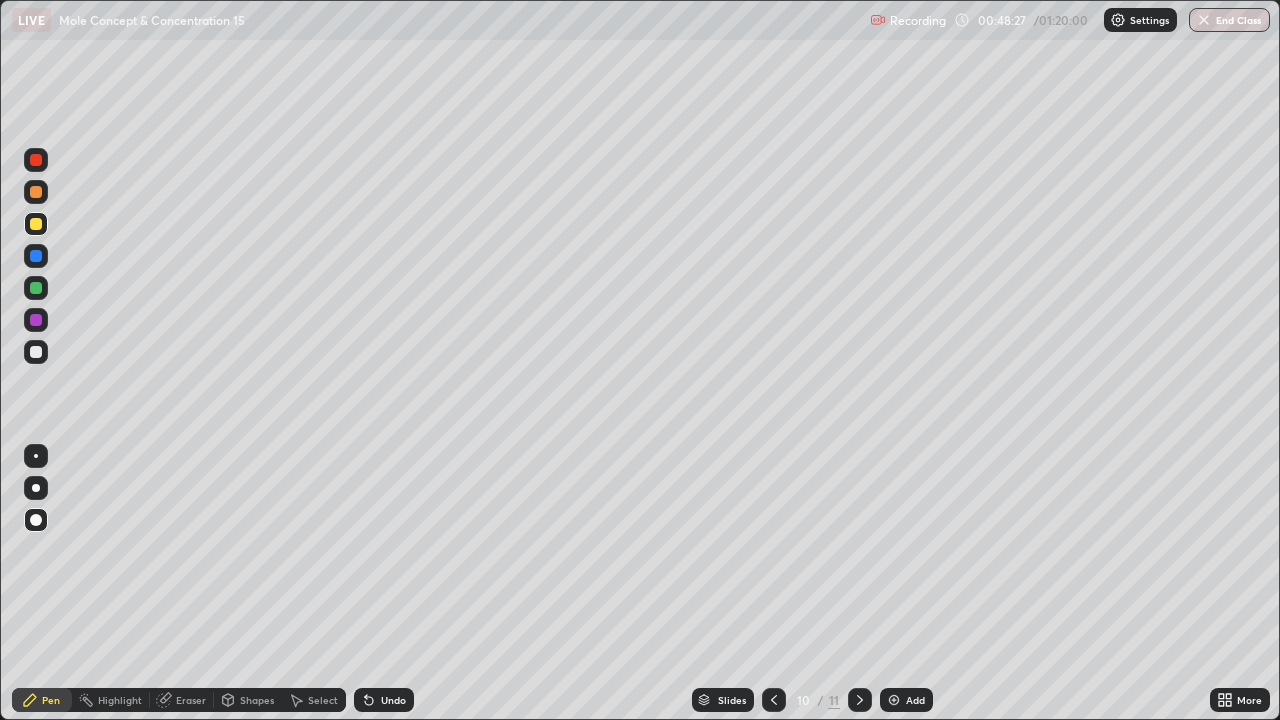 click at bounding box center (36, 352) 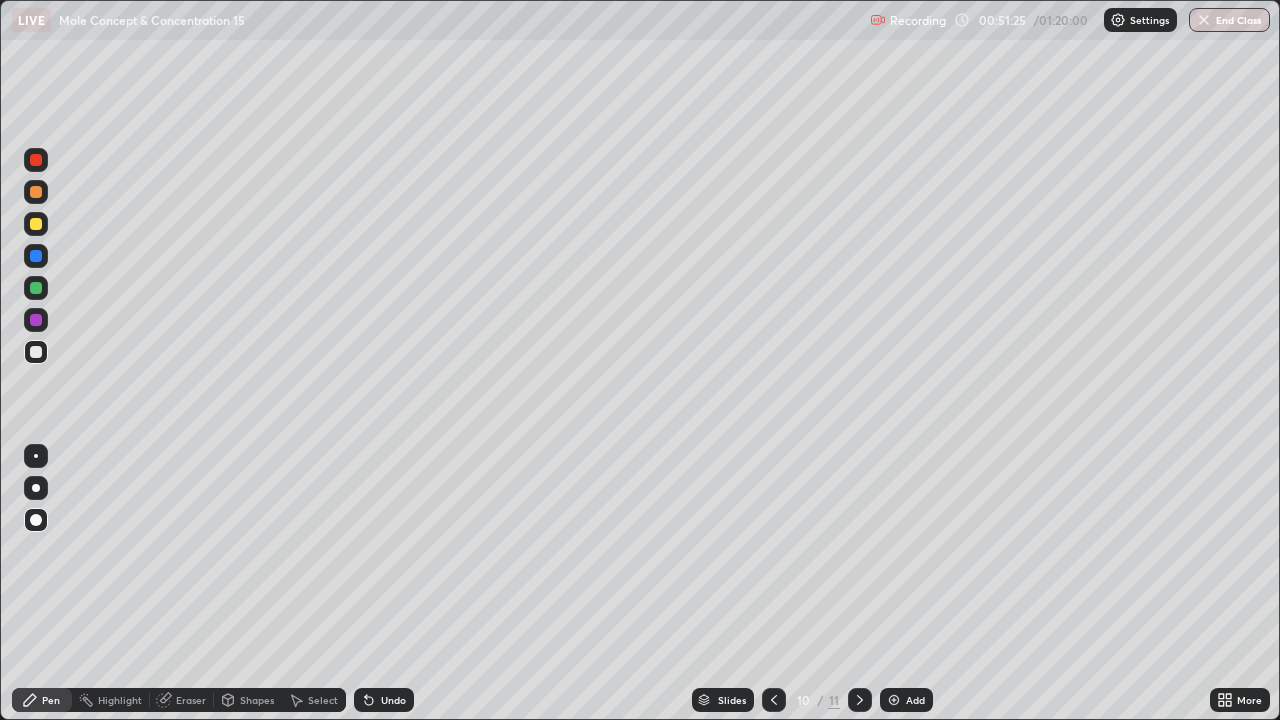 click at bounding box center [36, 224] 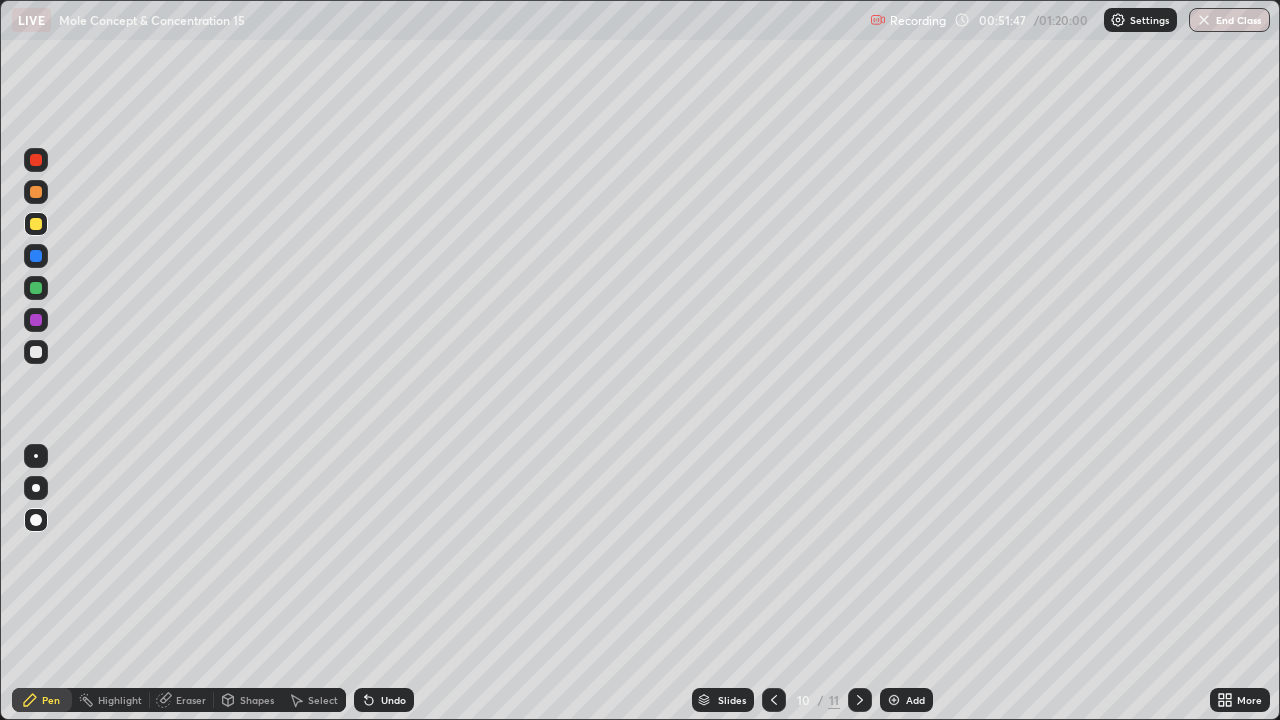 click at bounding box center (36, 320) 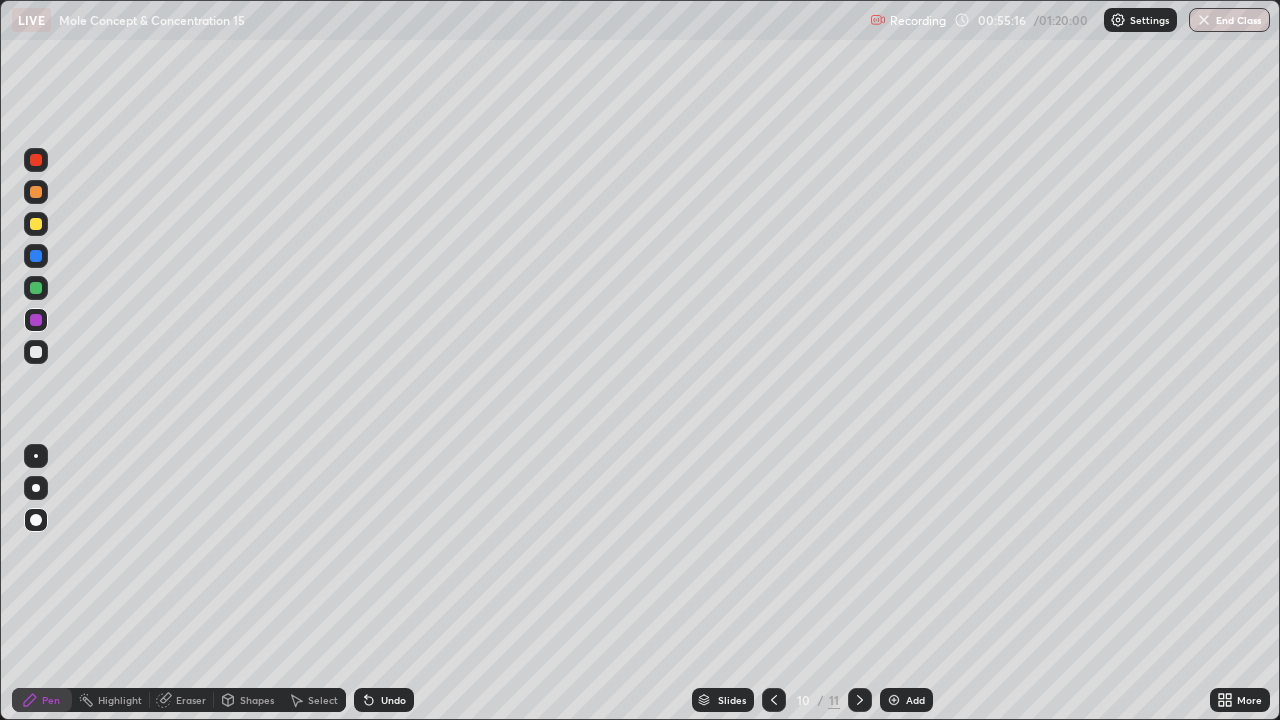 click at bounding box center [894, 700] 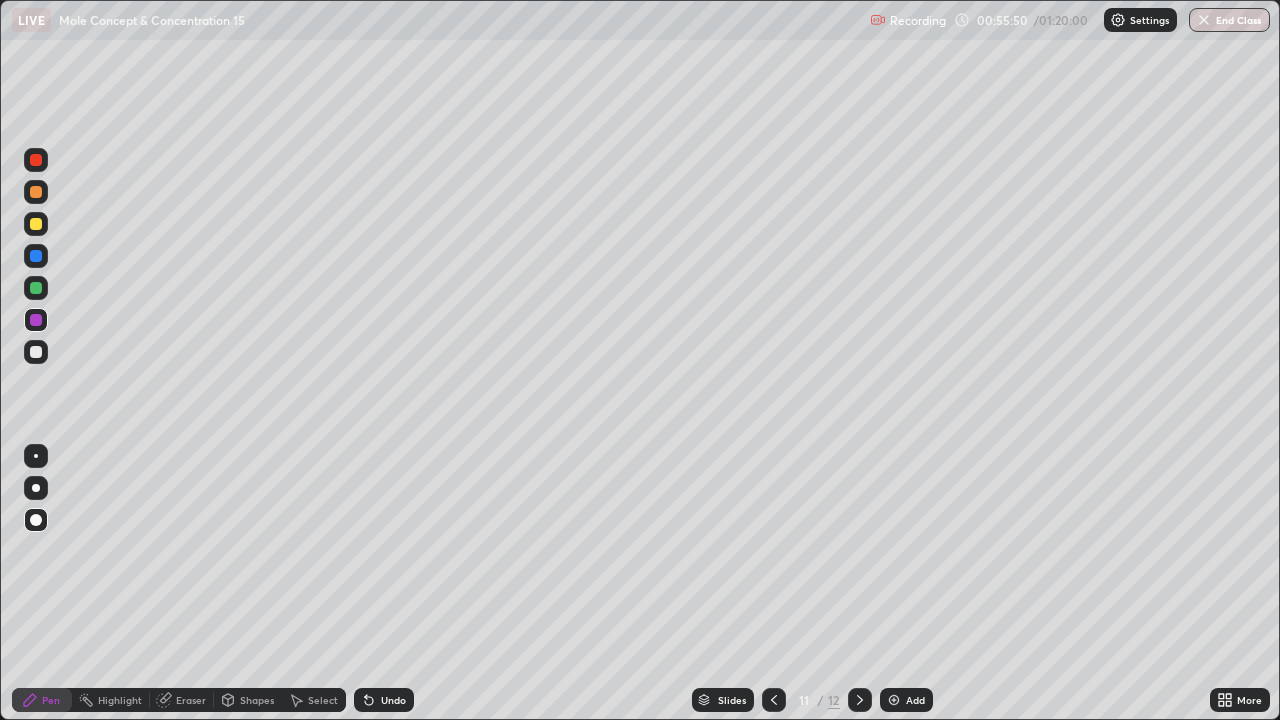 click at bounding box center (36, 224) 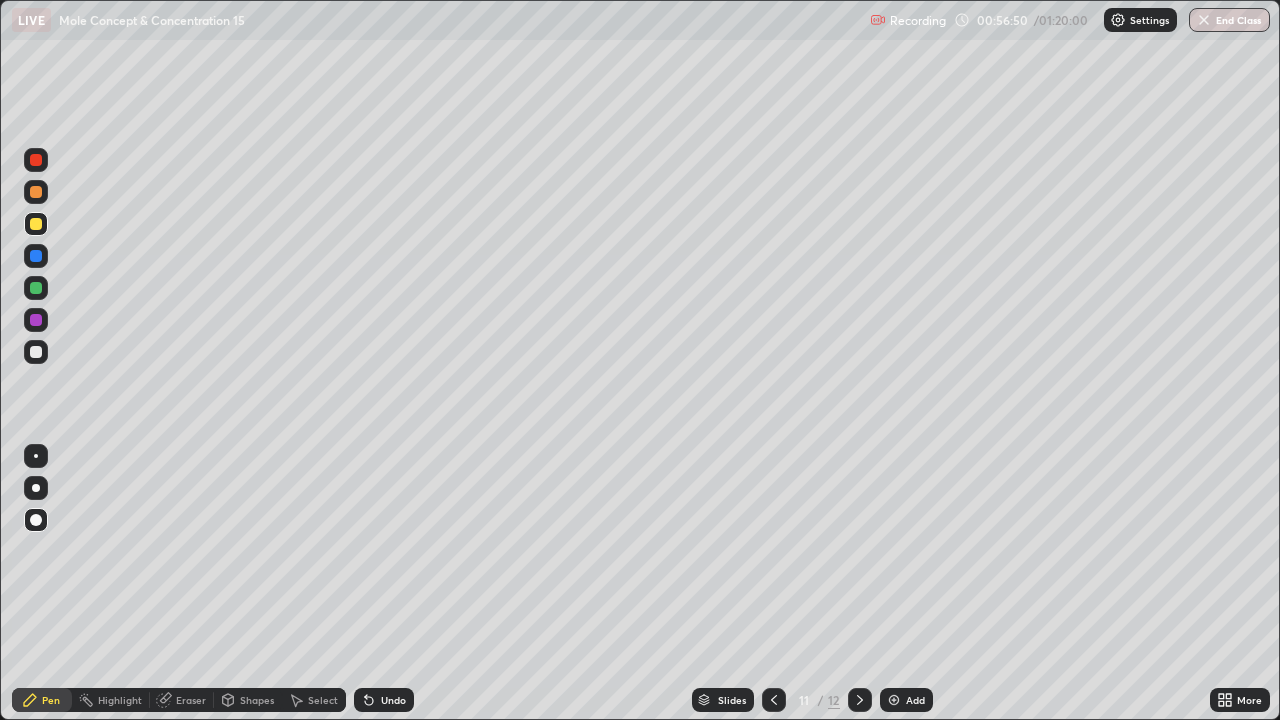 click at bounding box center (894, 700) 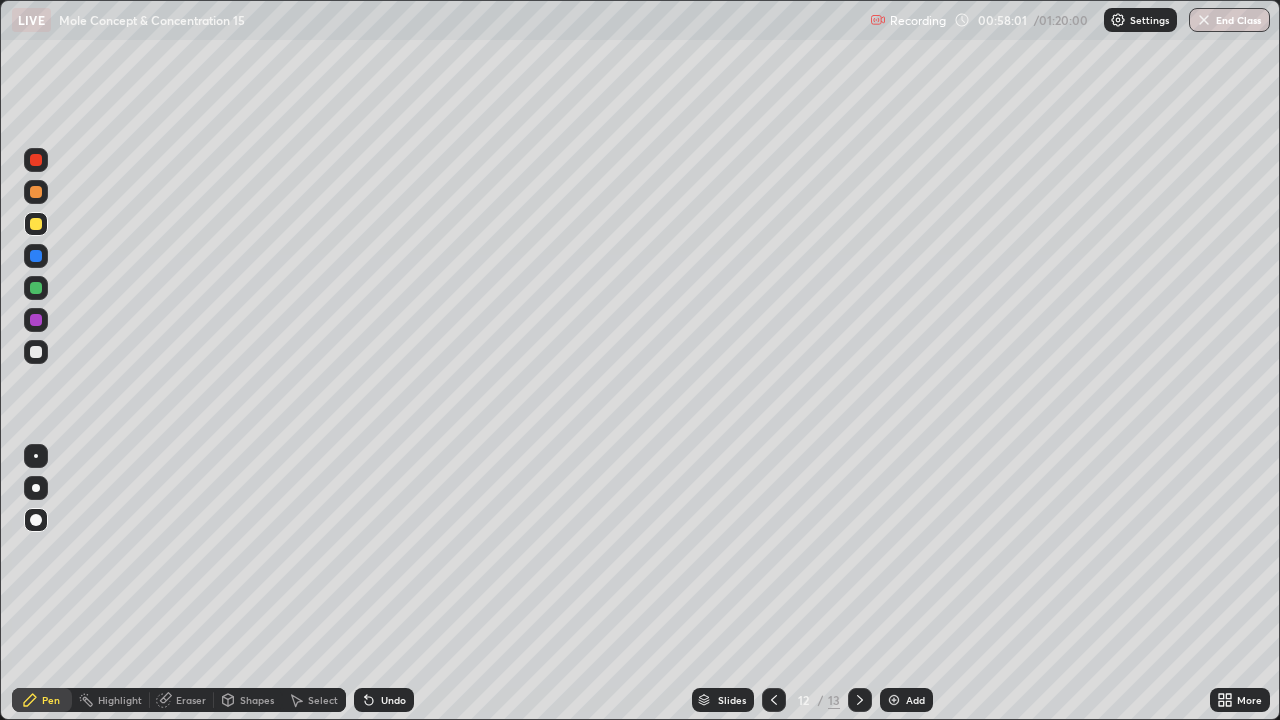 click on "Undo" at bounding box center [384, 700] 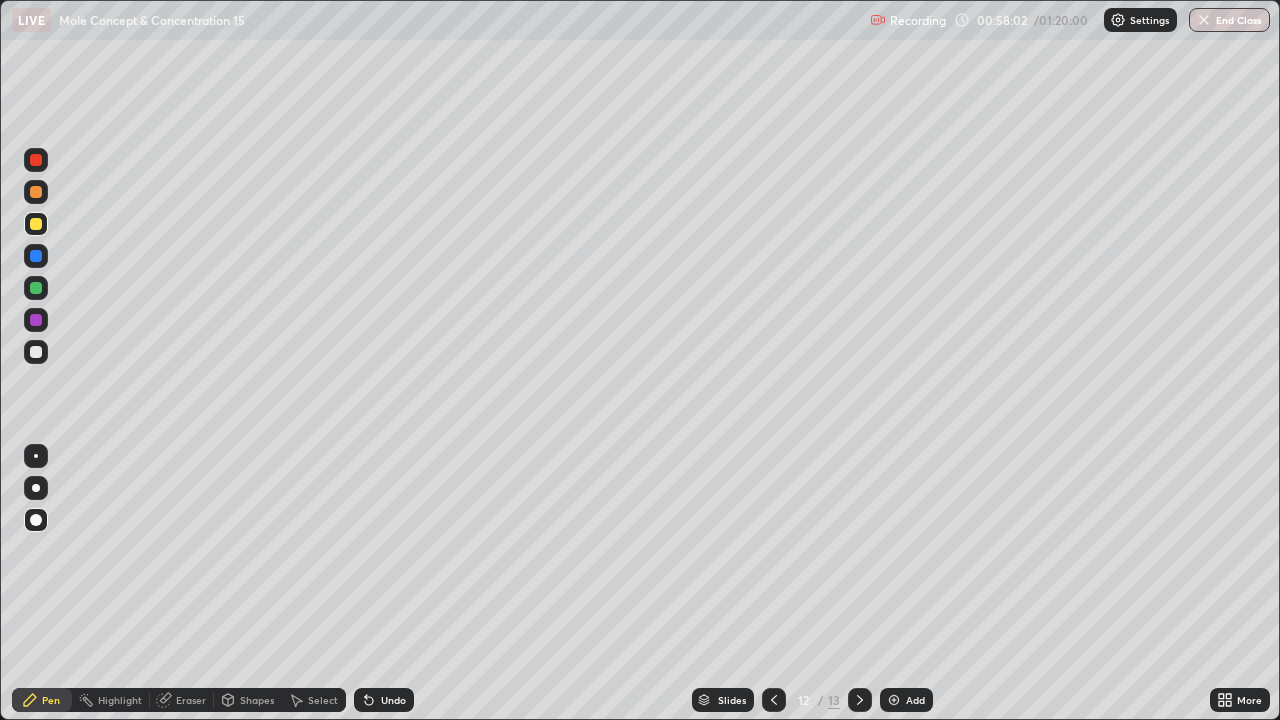 click on "Undo" at bounding box center [384, 700] 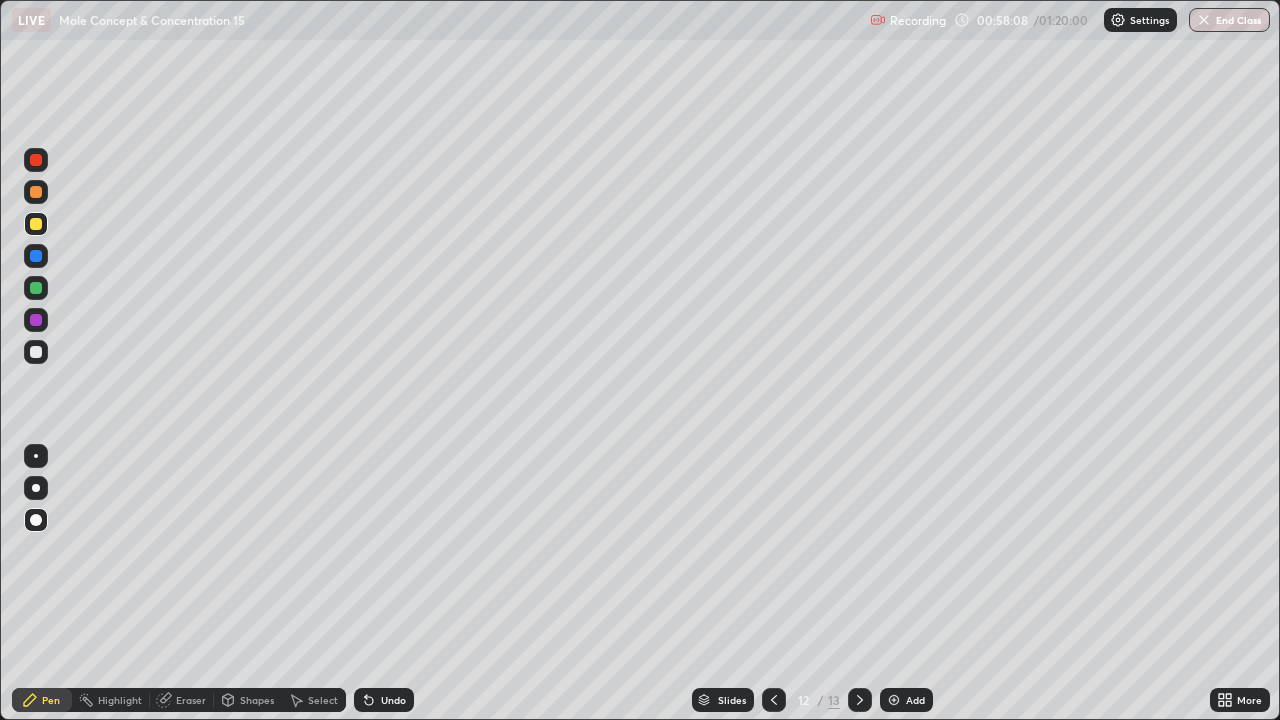 click 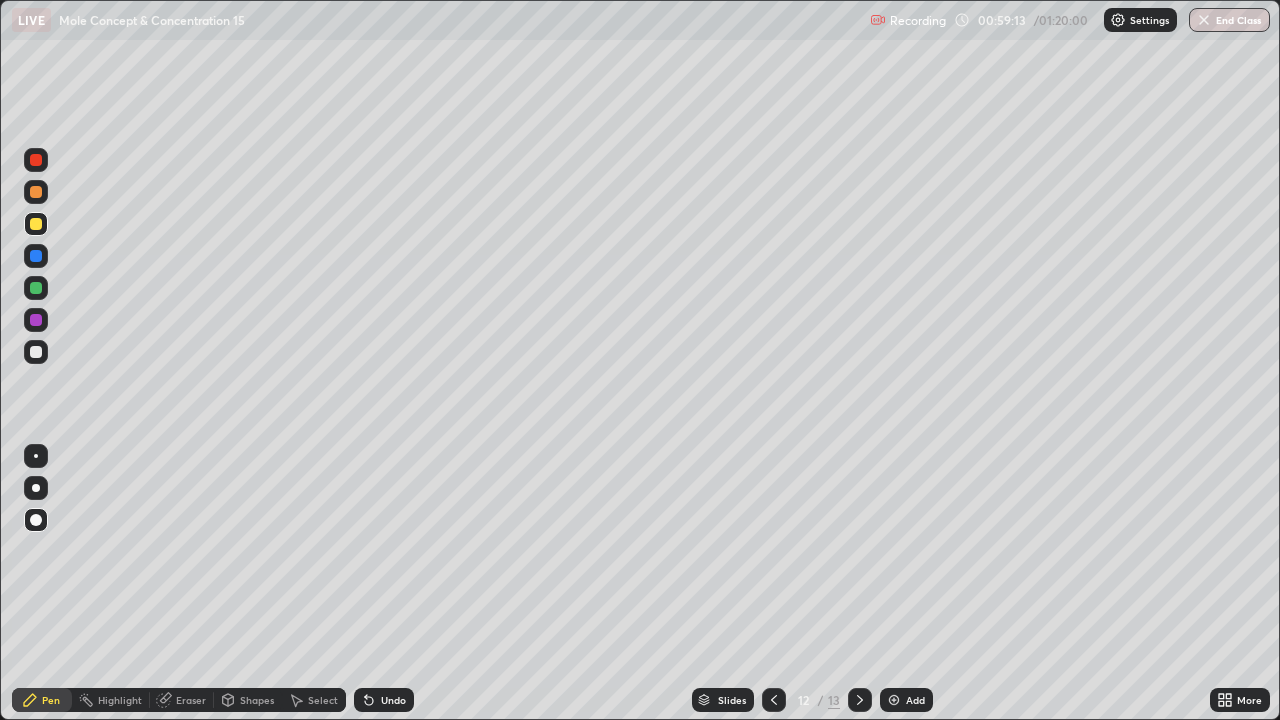 click 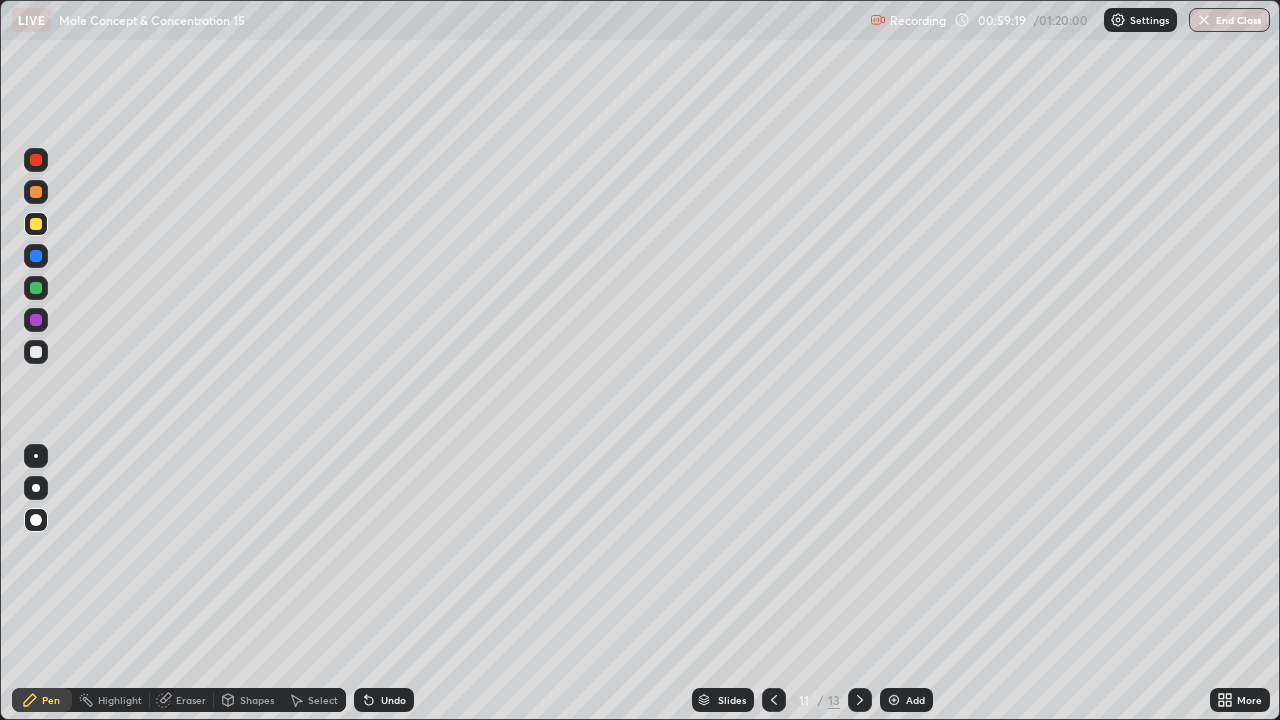 click 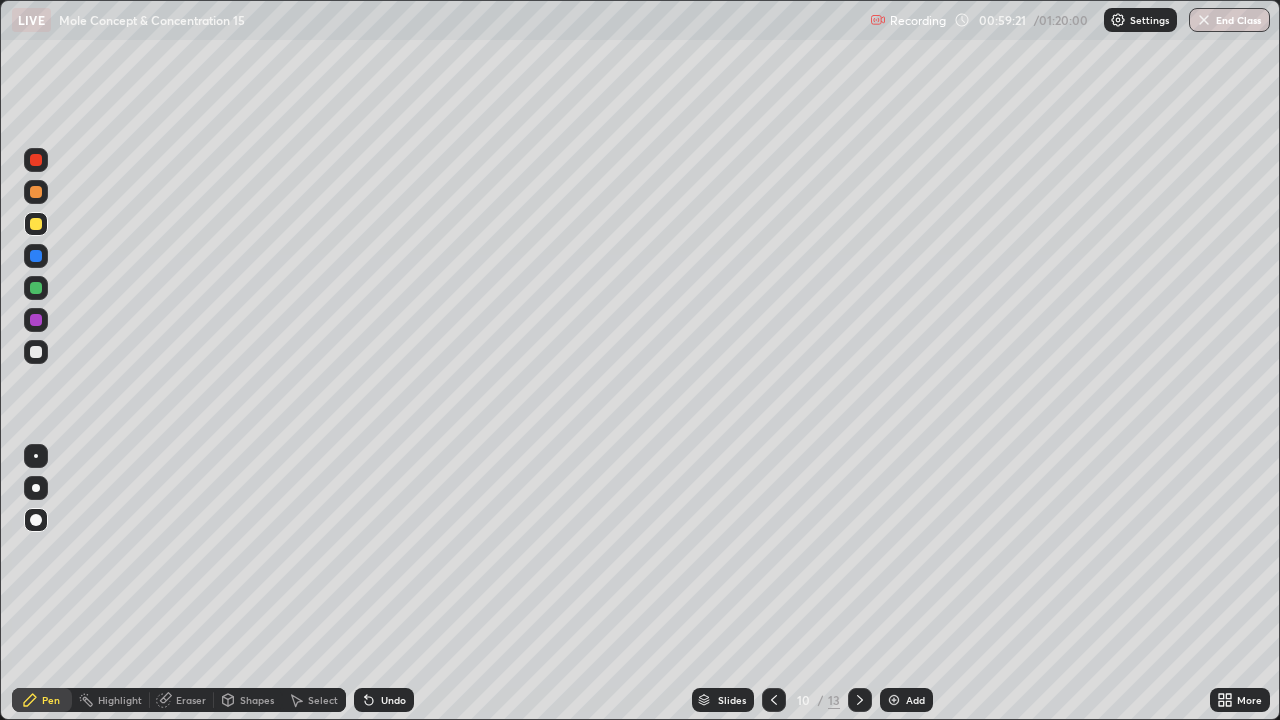 click 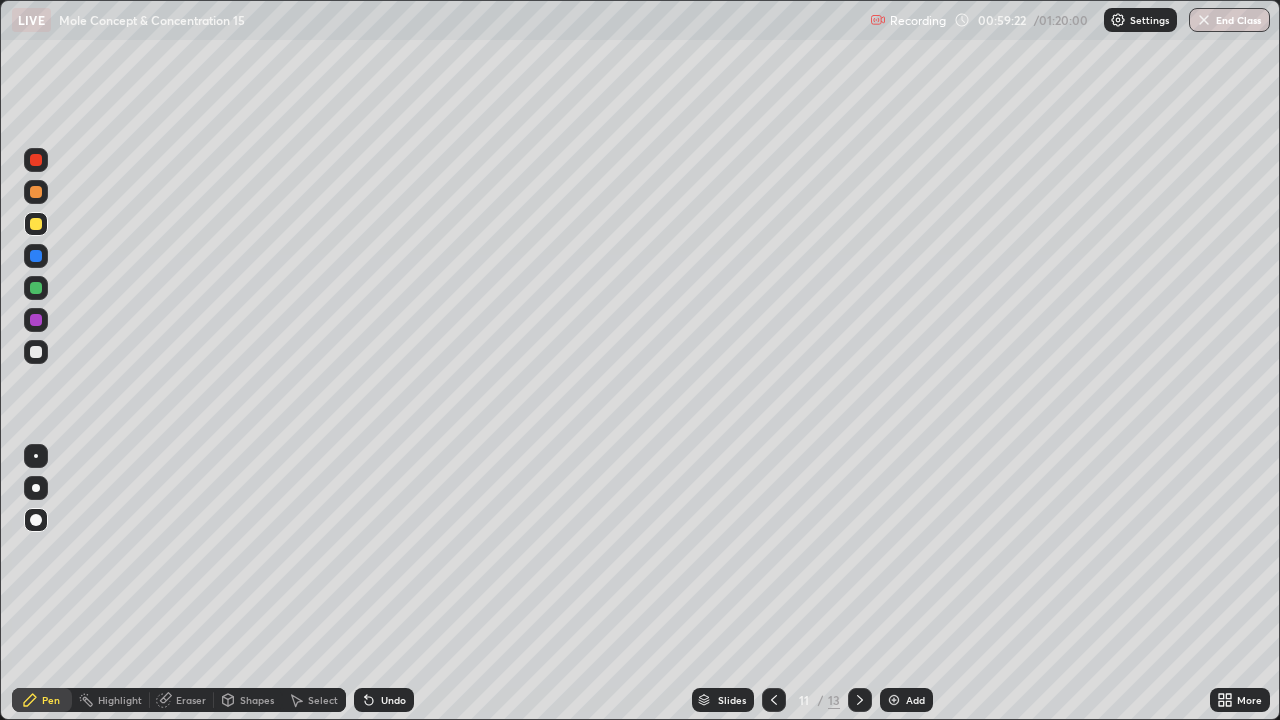click 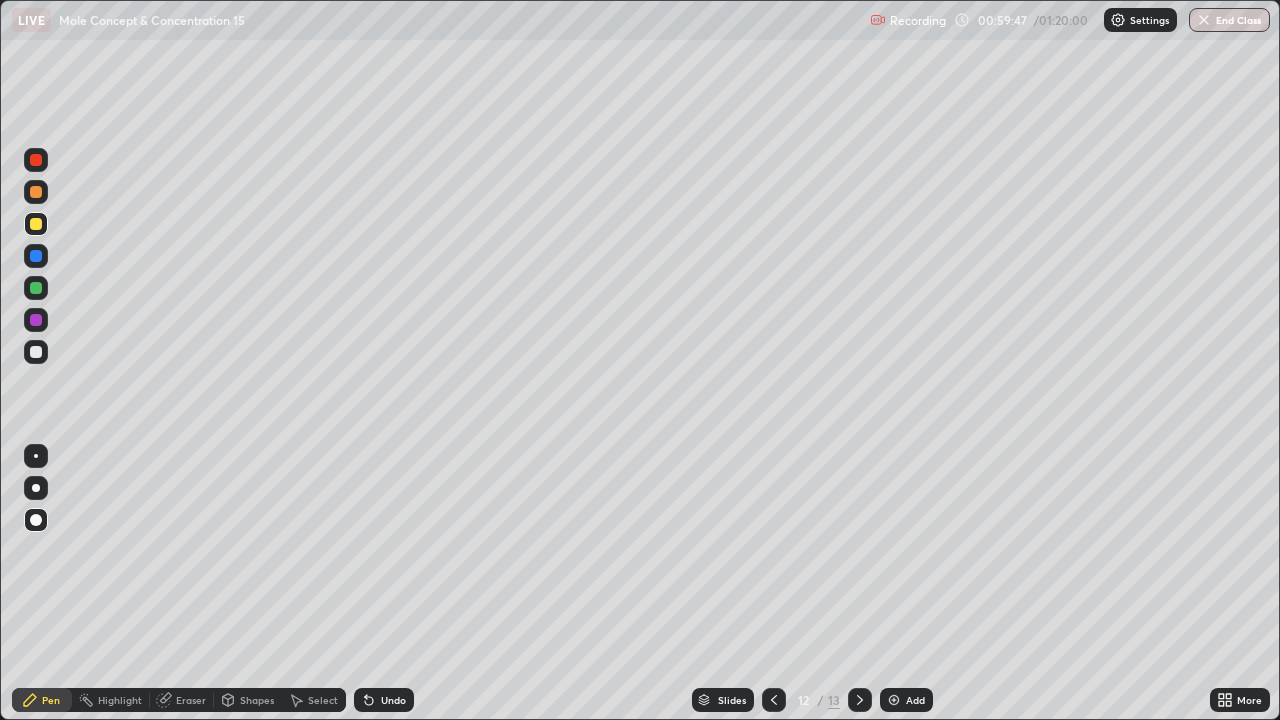 click 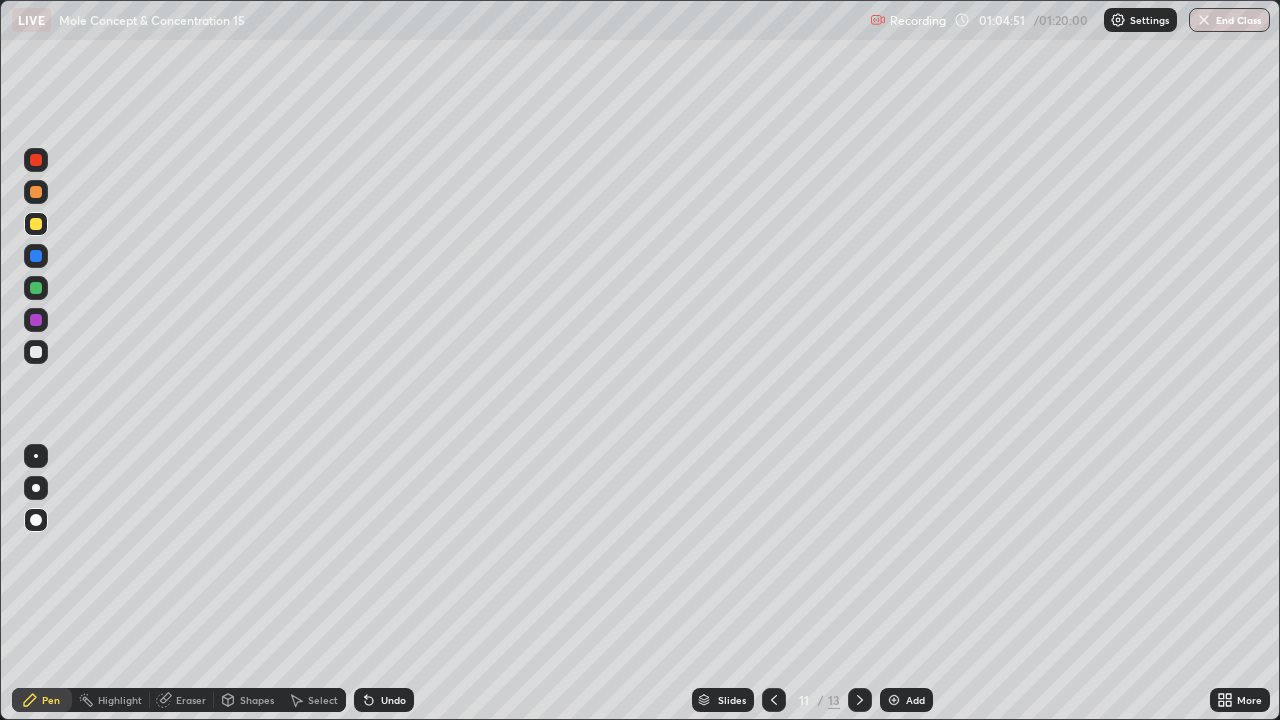 click at bounding box center (894, 700) 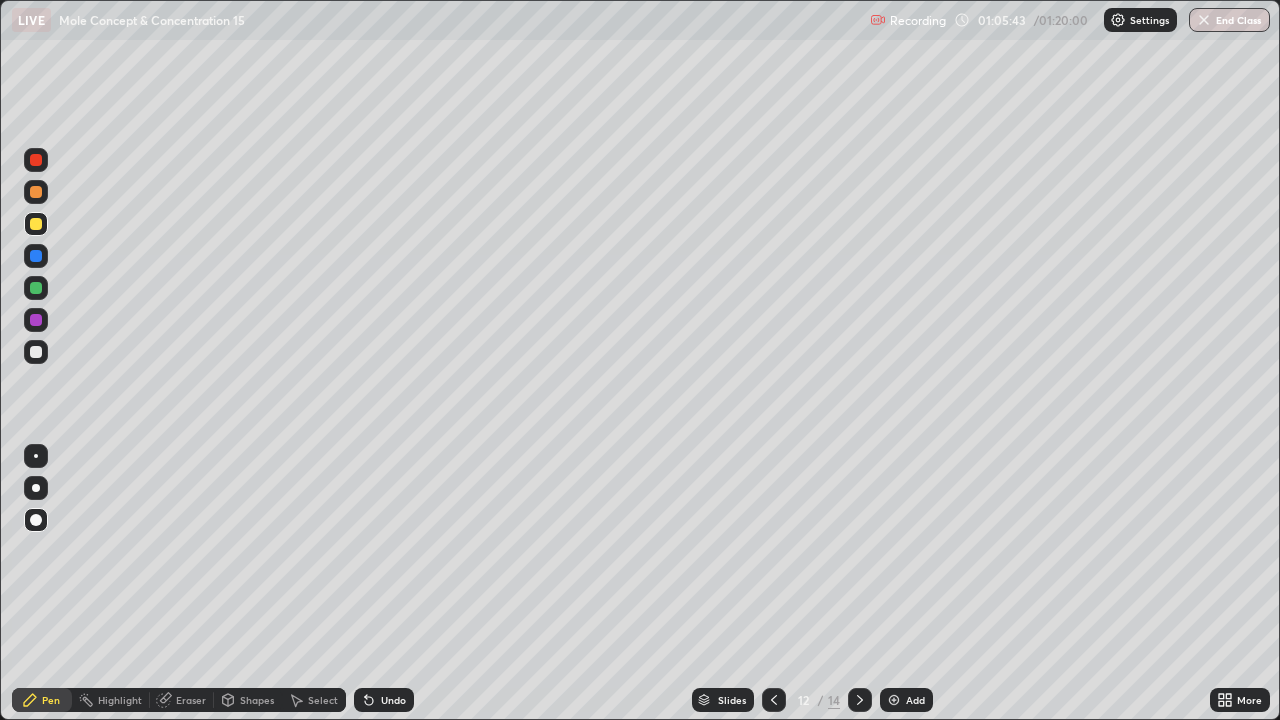 click at bounding box center [36, 352] 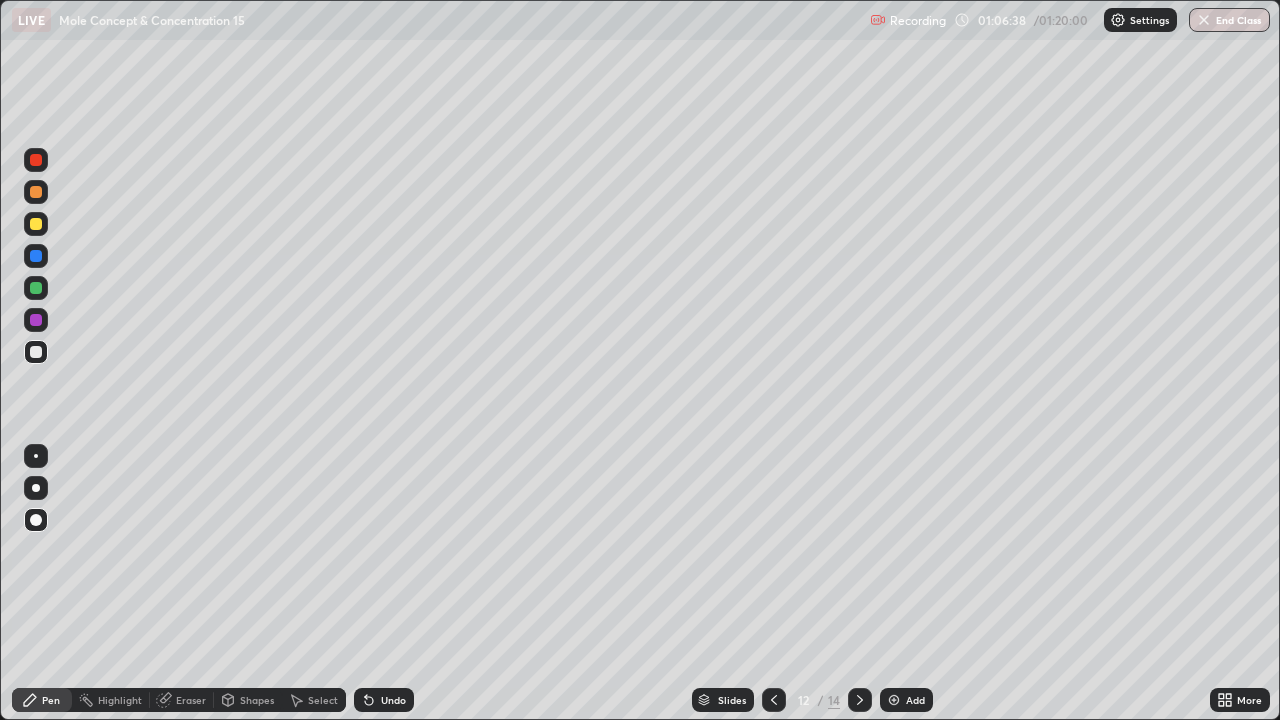 click at bounding box center [36, 224] 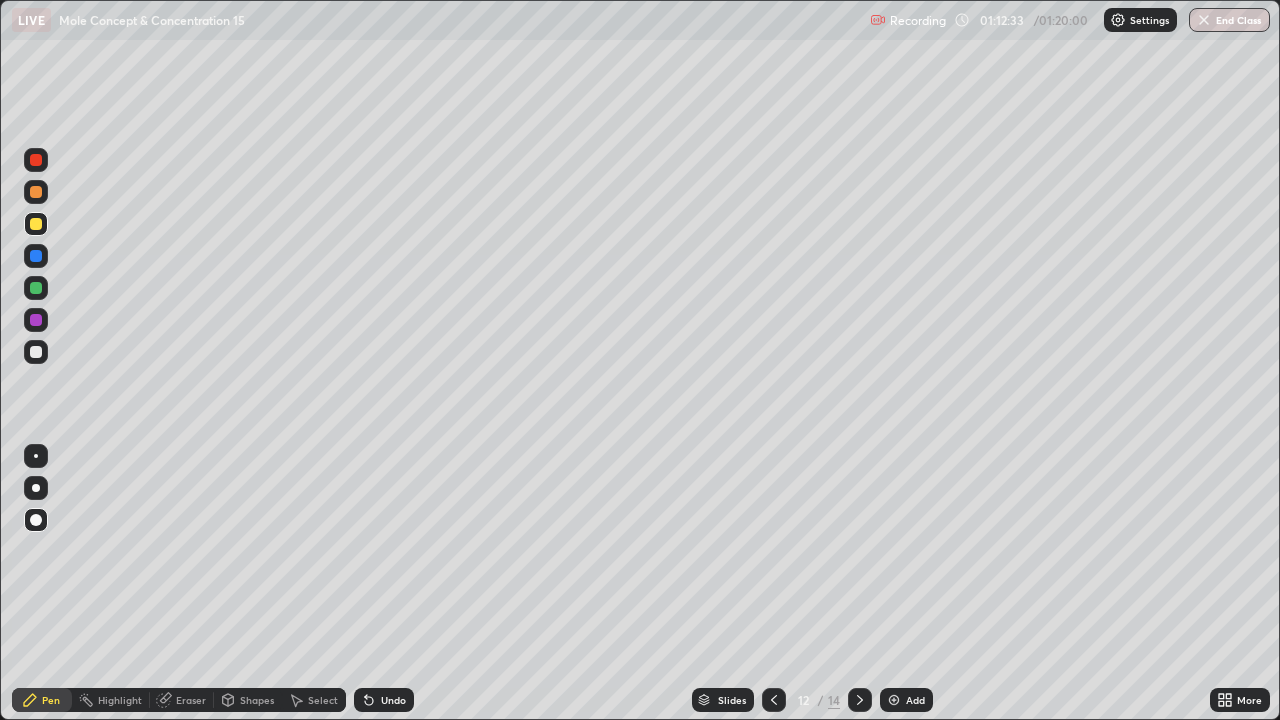 click at bounding box center [894, 700] 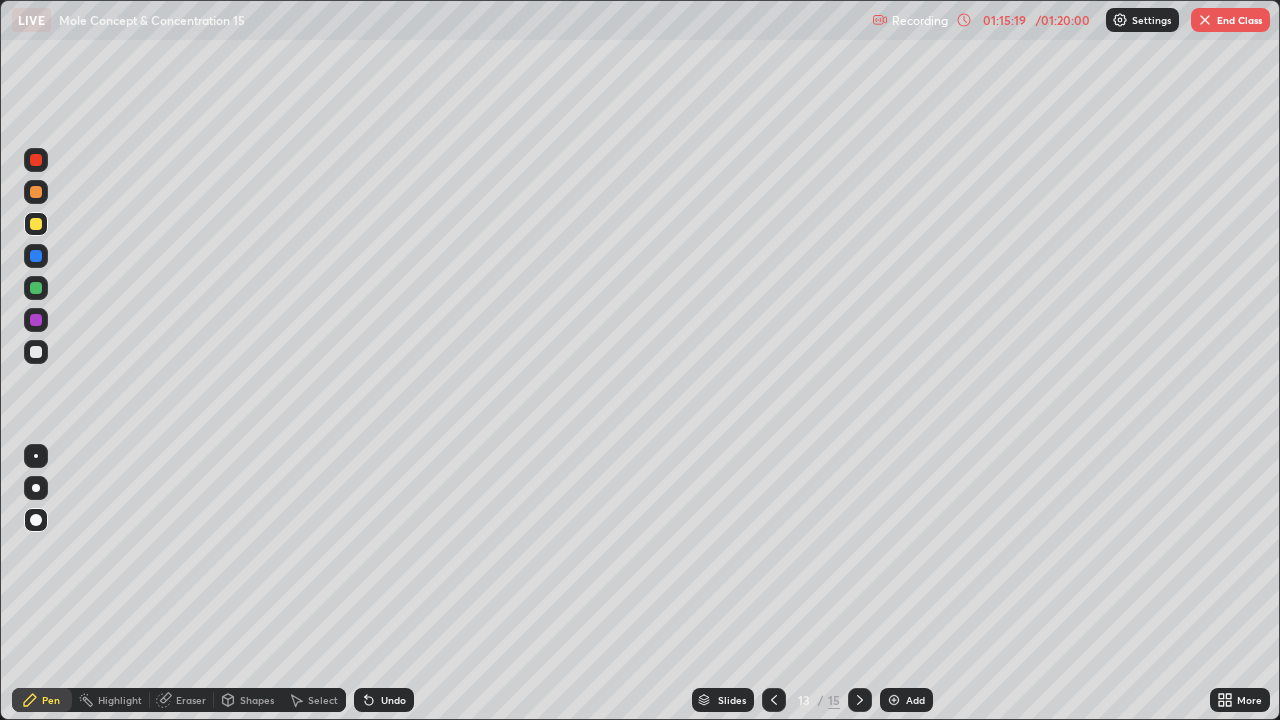 click on "End Class" at bounding box center [1230, 20] 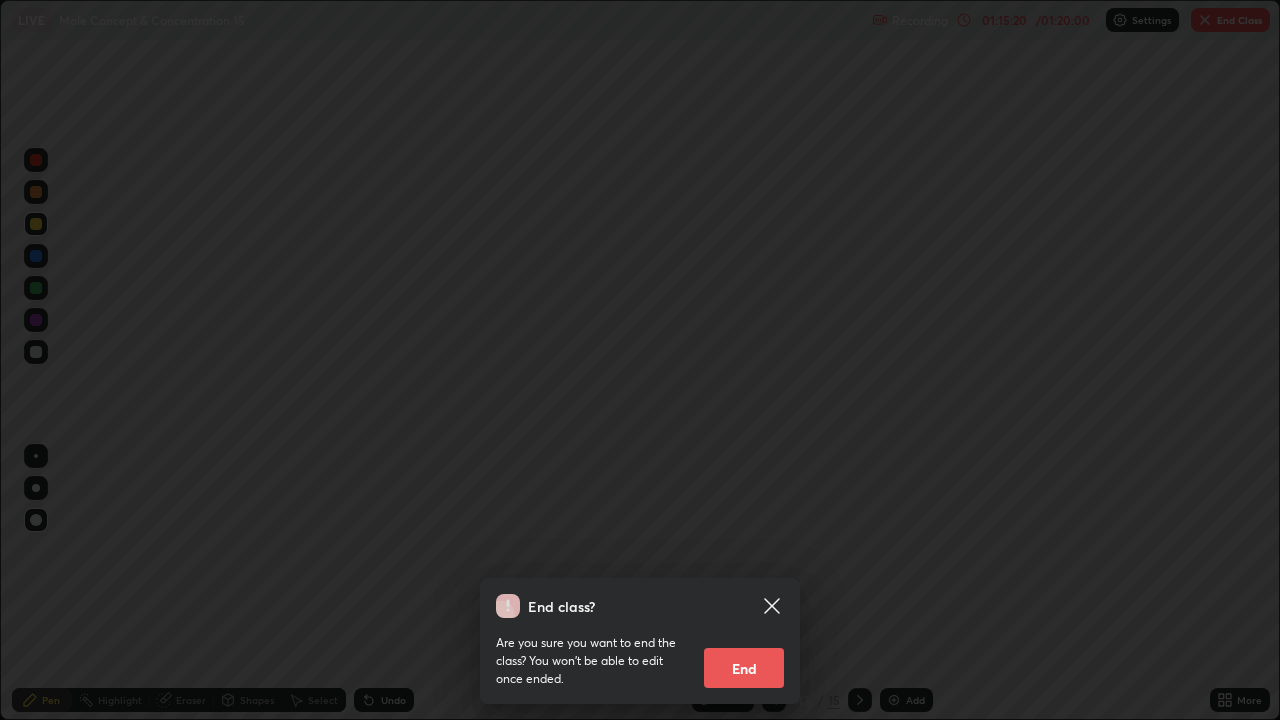 click on "End" at bounding box center [744, 668] 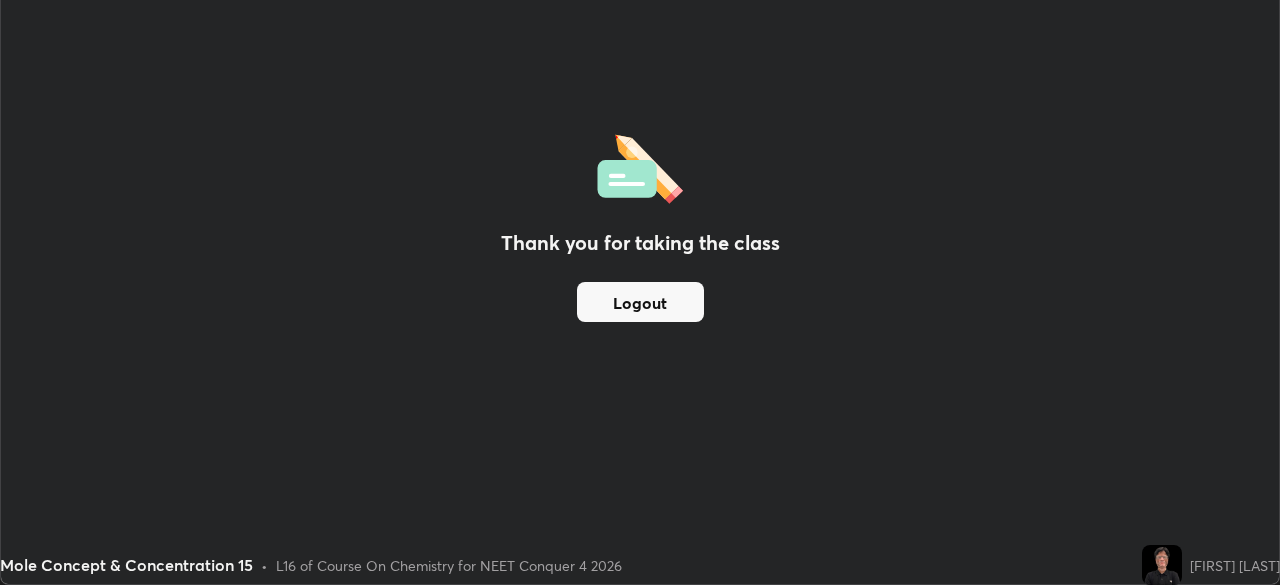 scroll, scrollTop: 585, scrollLeft: 1280, axis: both 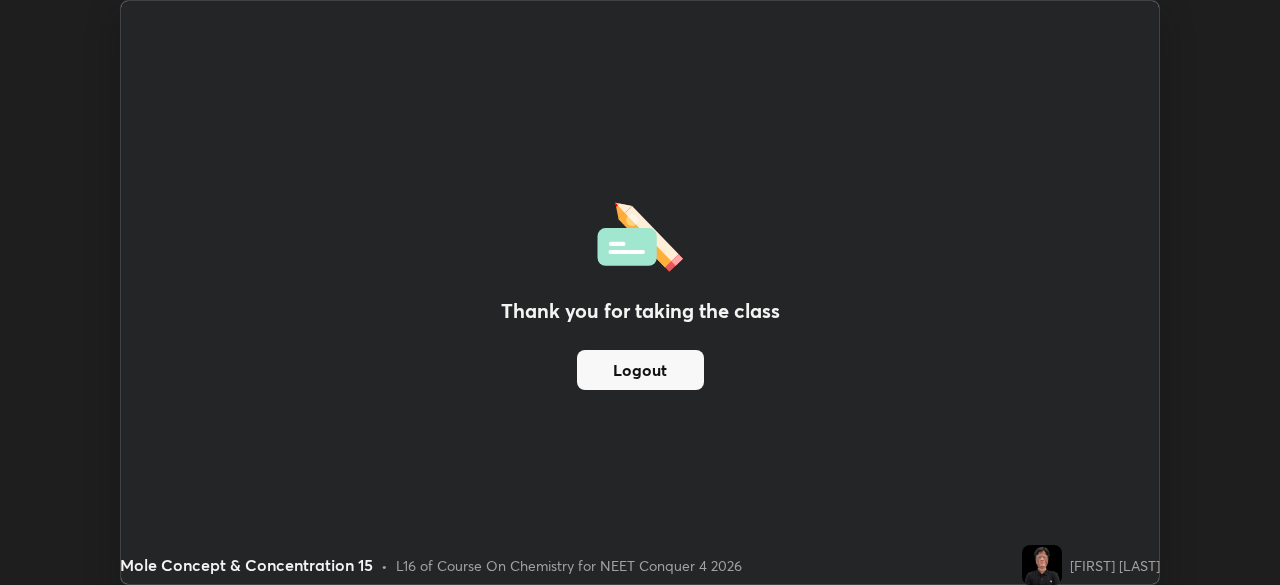 click on "Thank you for taking the class Logout" at bounding box center (640, 292) 